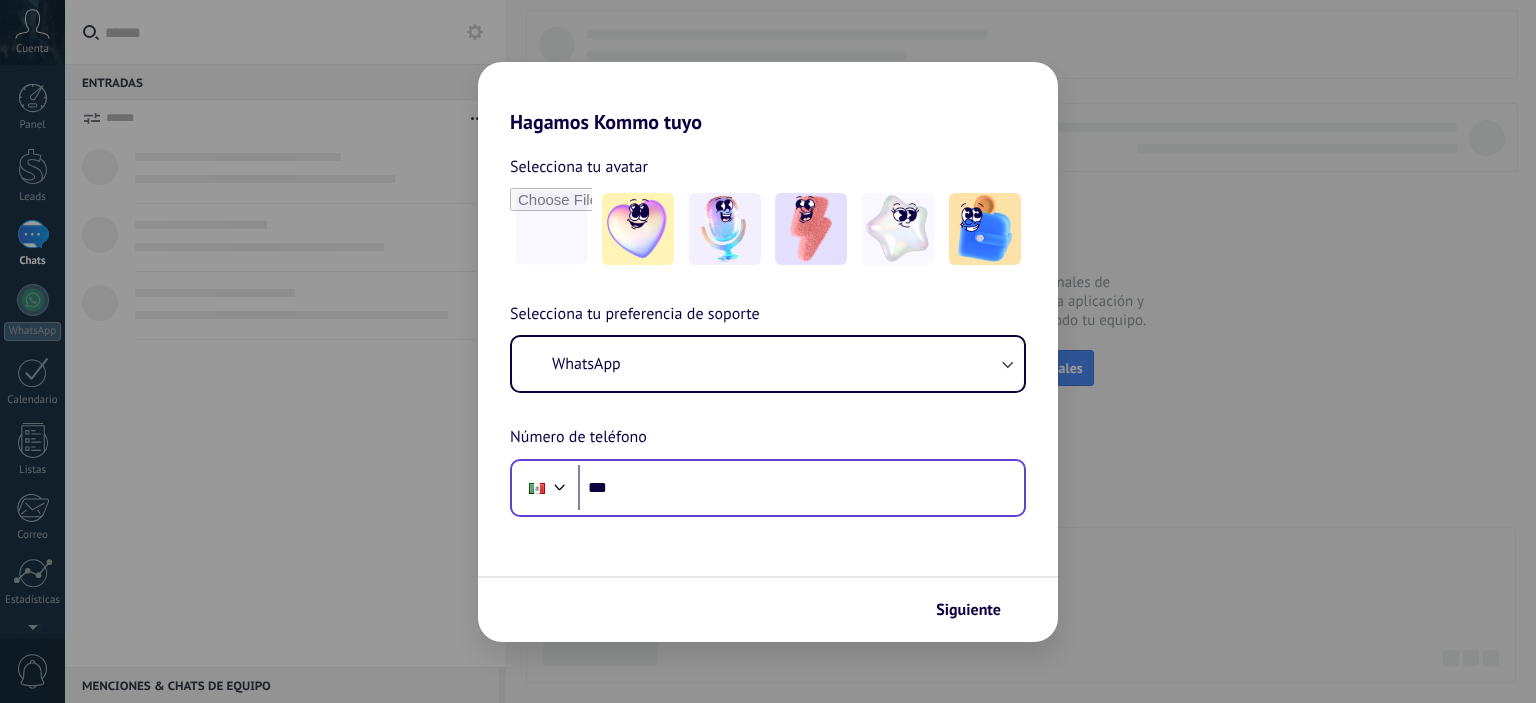 scroll, scrollTop: 0, scrollLeft: 0, axis: both 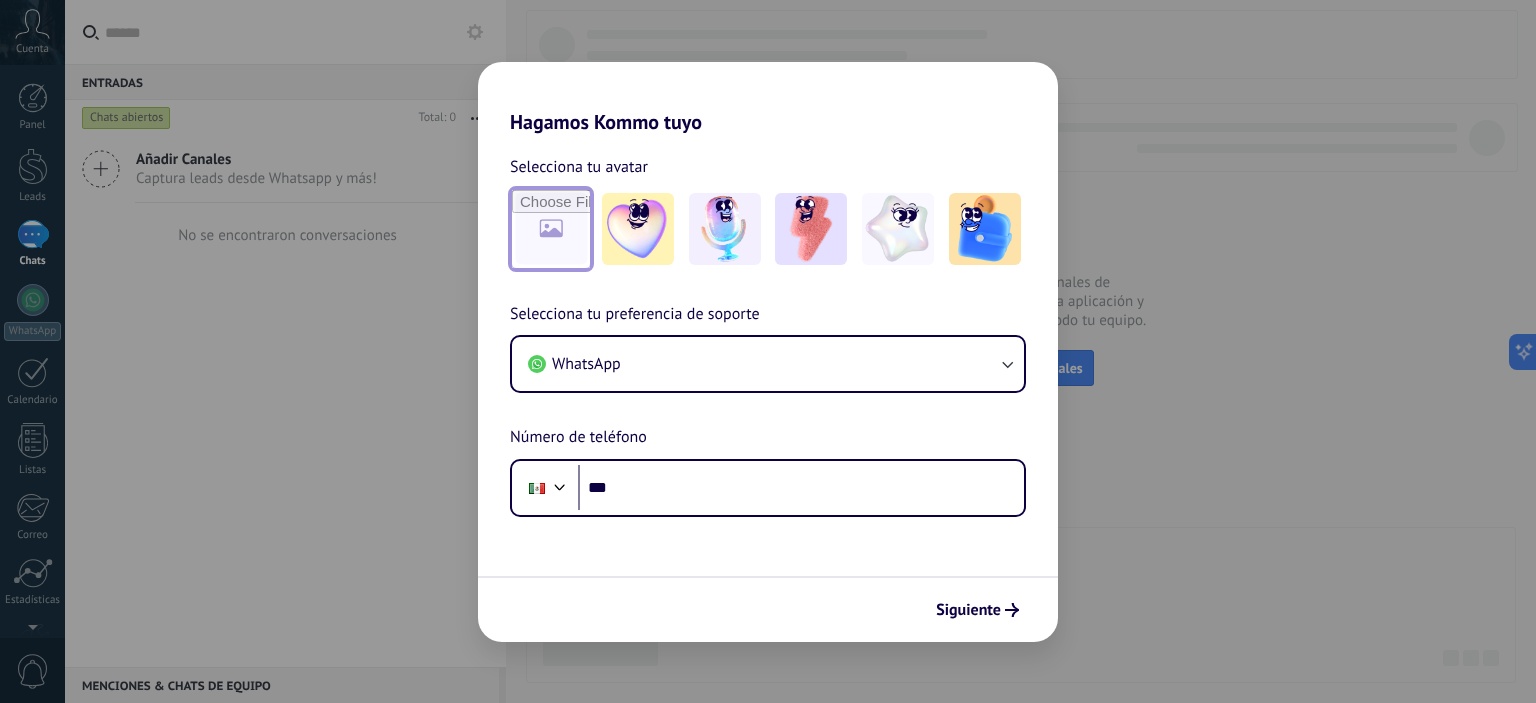 click at bounding box center (551, 229) 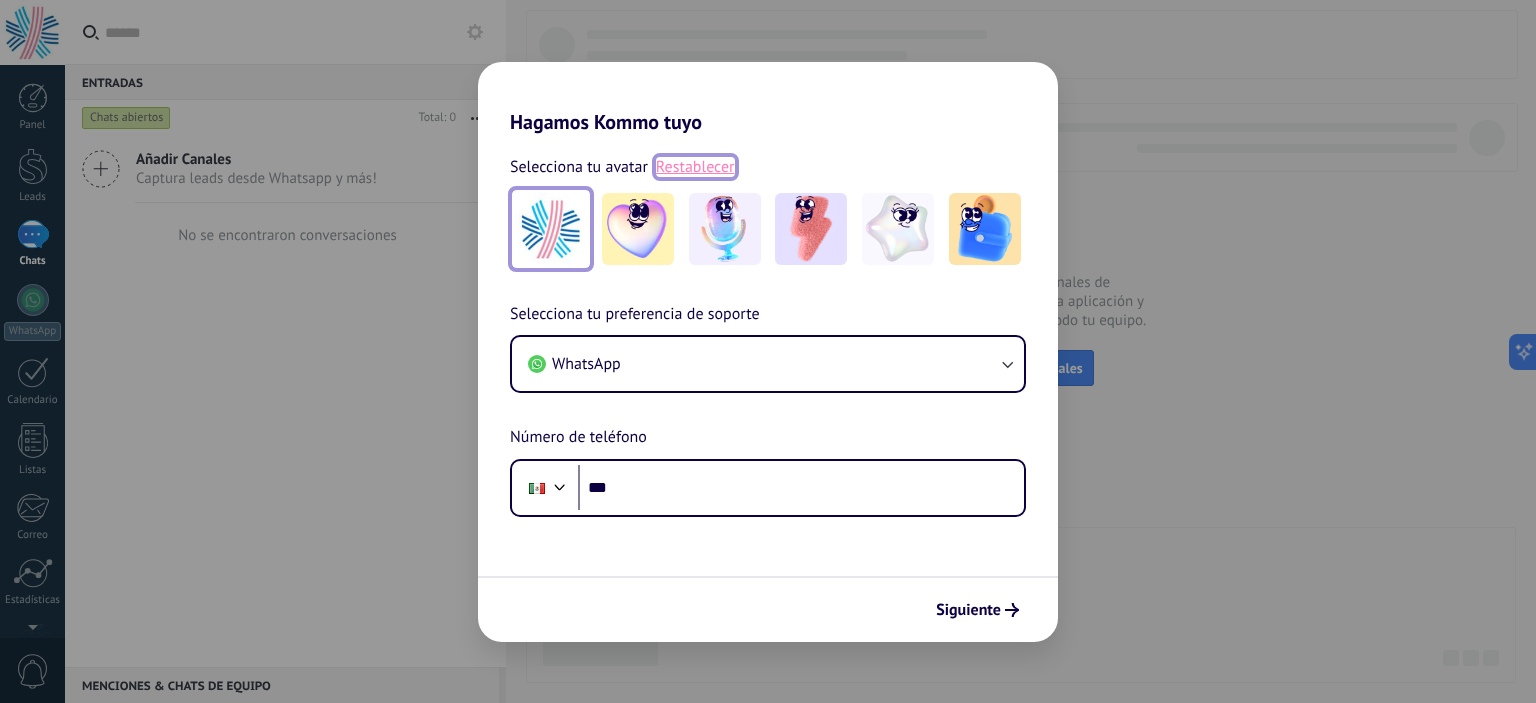 click on "Restablecer" at bounding box center (695, 167) 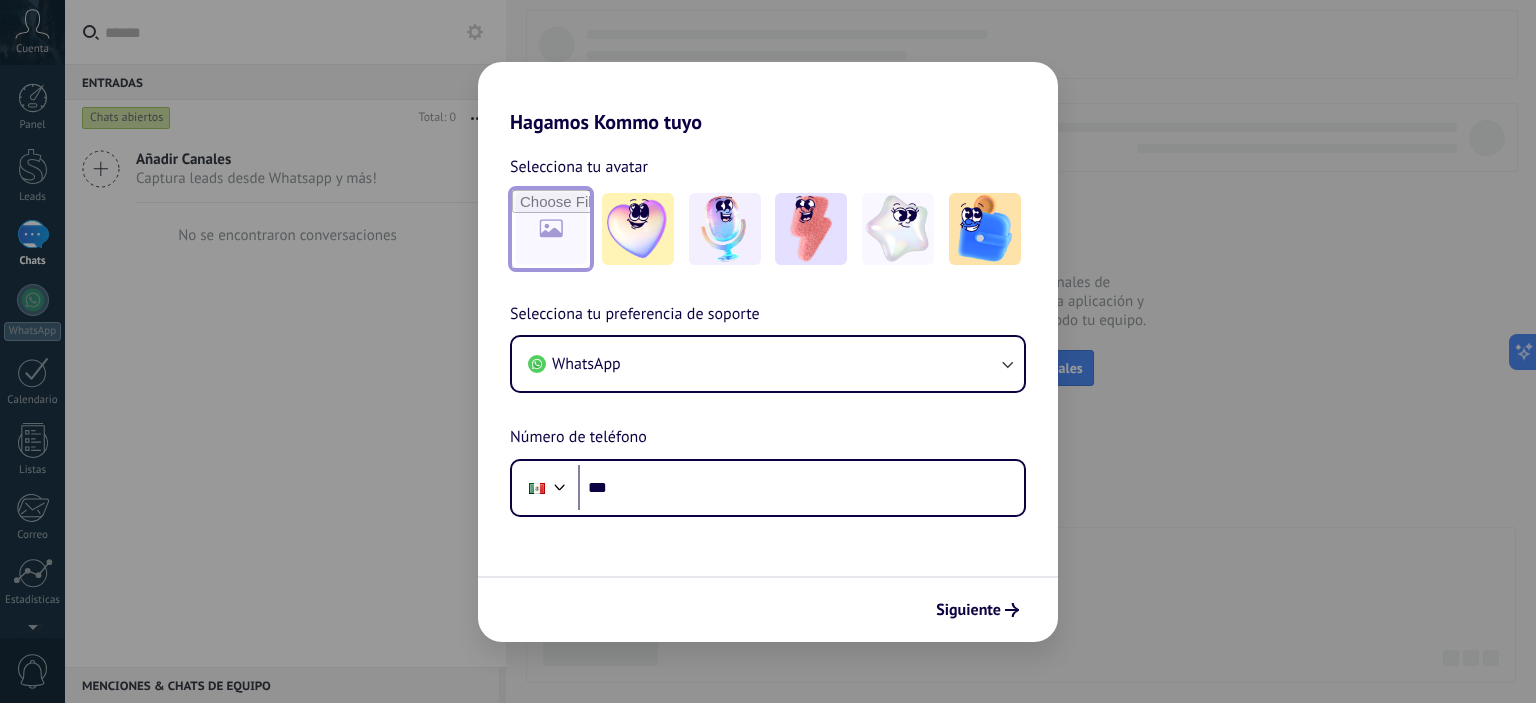 click at bounding box center [551, 229] 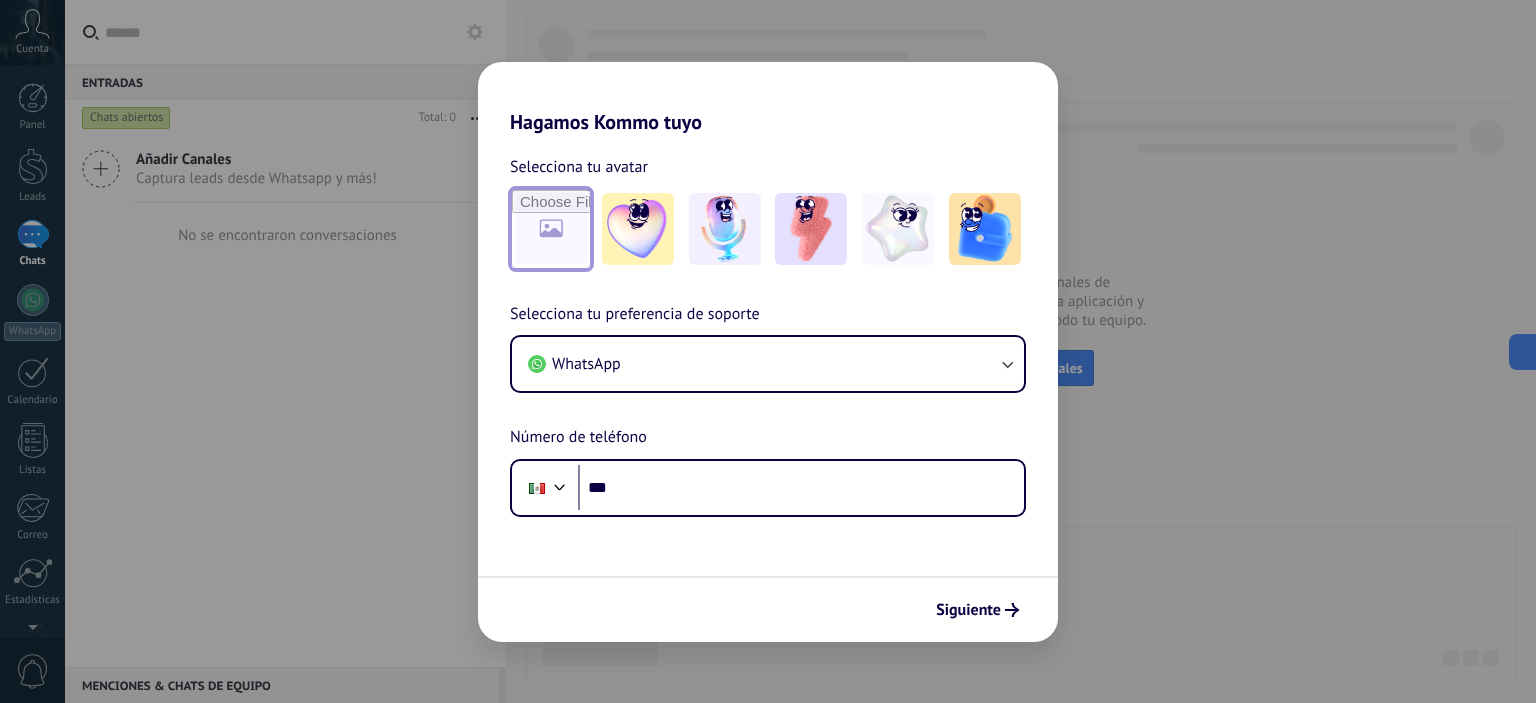 click at bounding box center [551, 229] 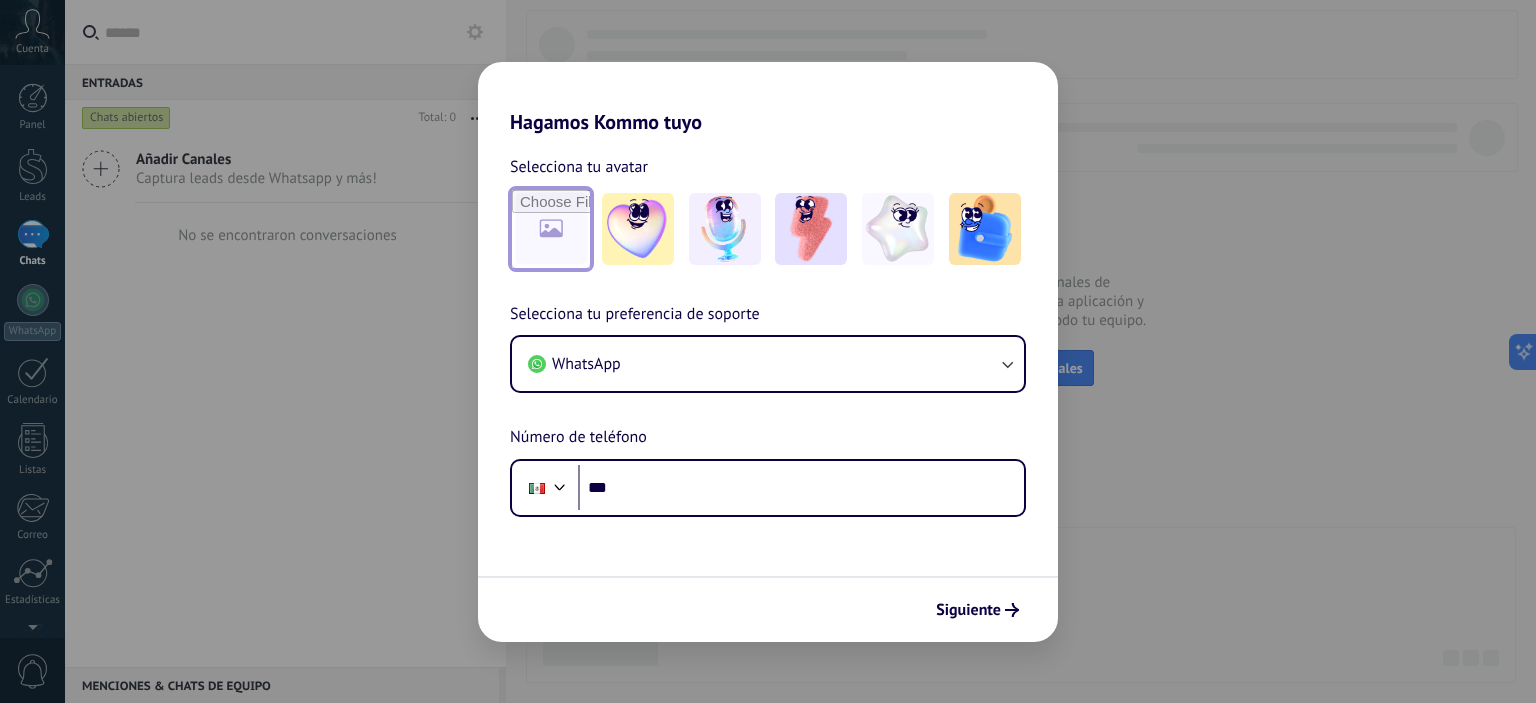 type on "**********" 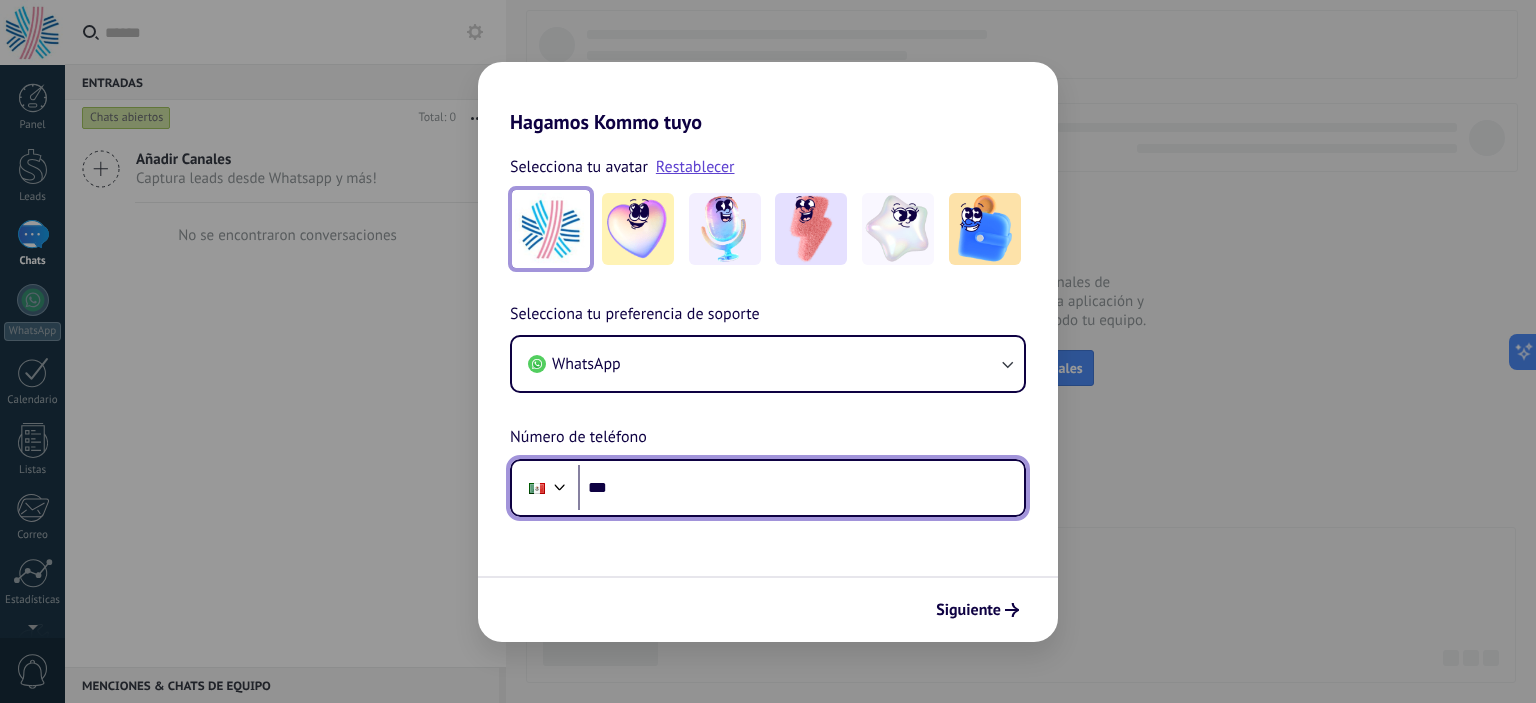 click on "***" at bounding box center [801, 488] 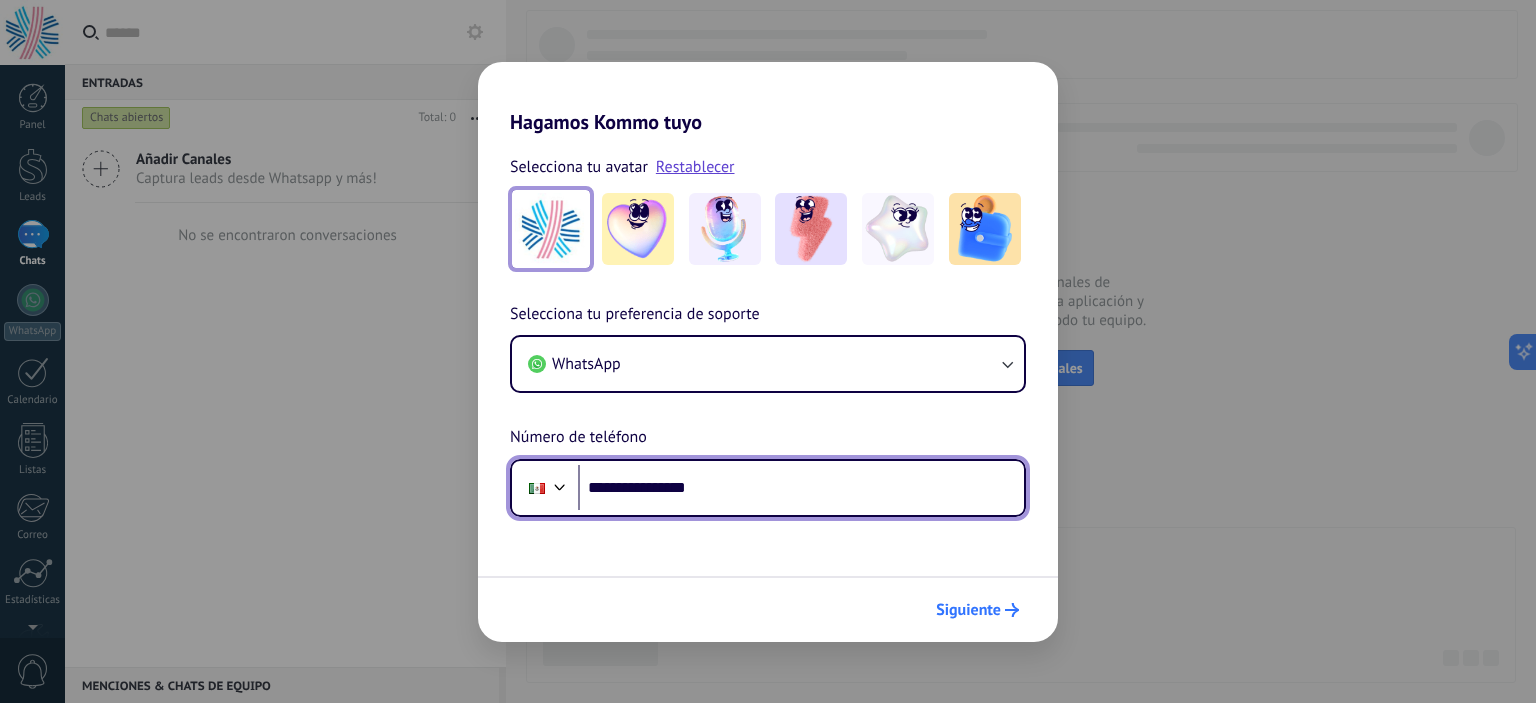 type on "**********" 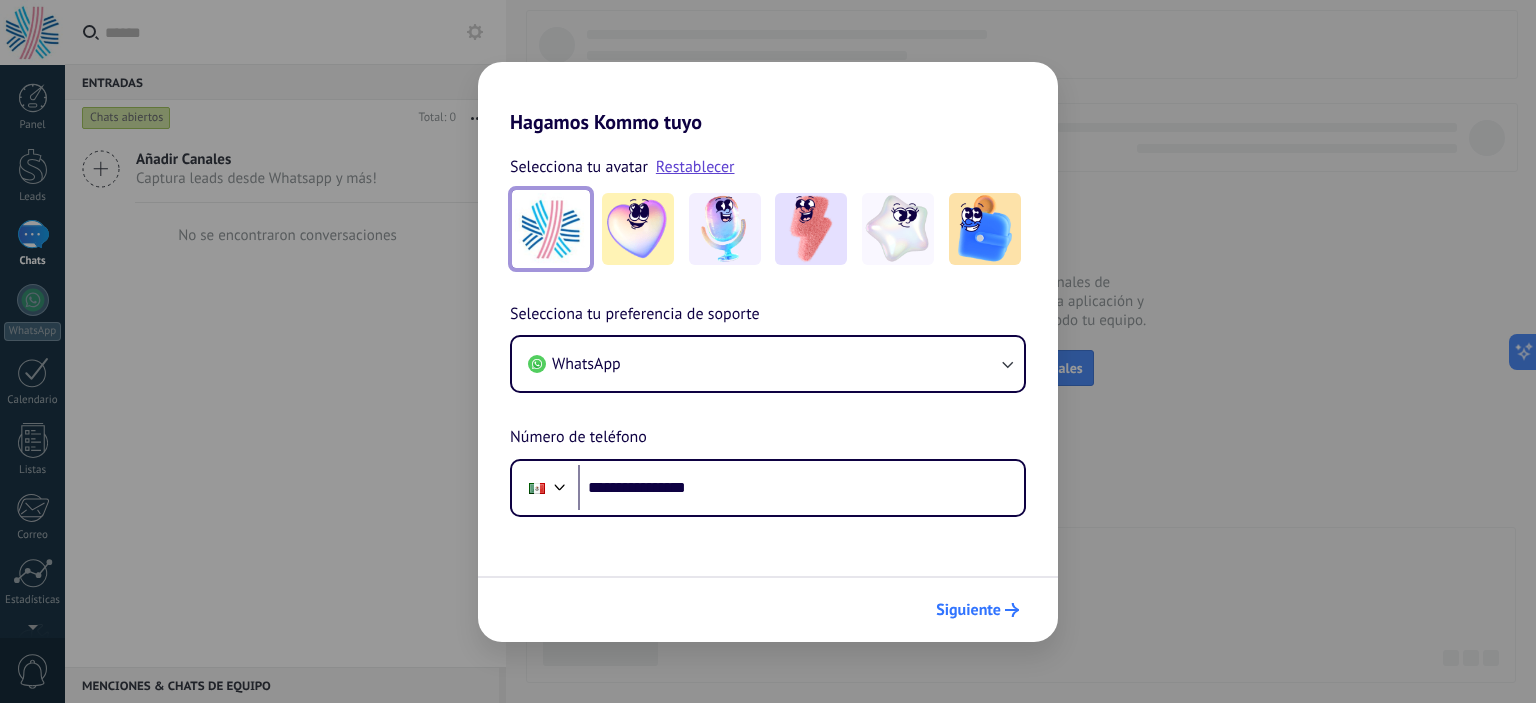 click on "Siguiente" at bounding box center [968, 610] 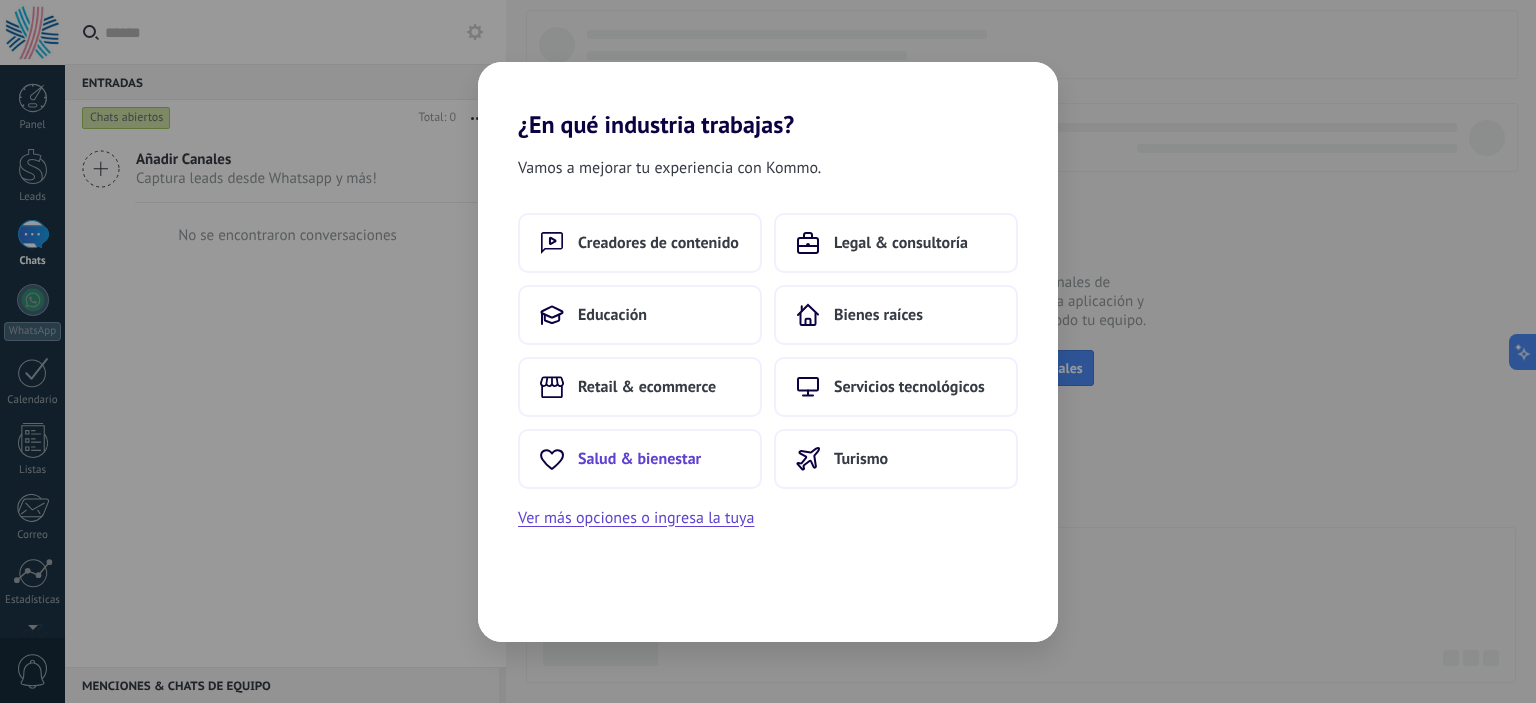 click on "Salud & bienestar" at bounding box center (639, 459) 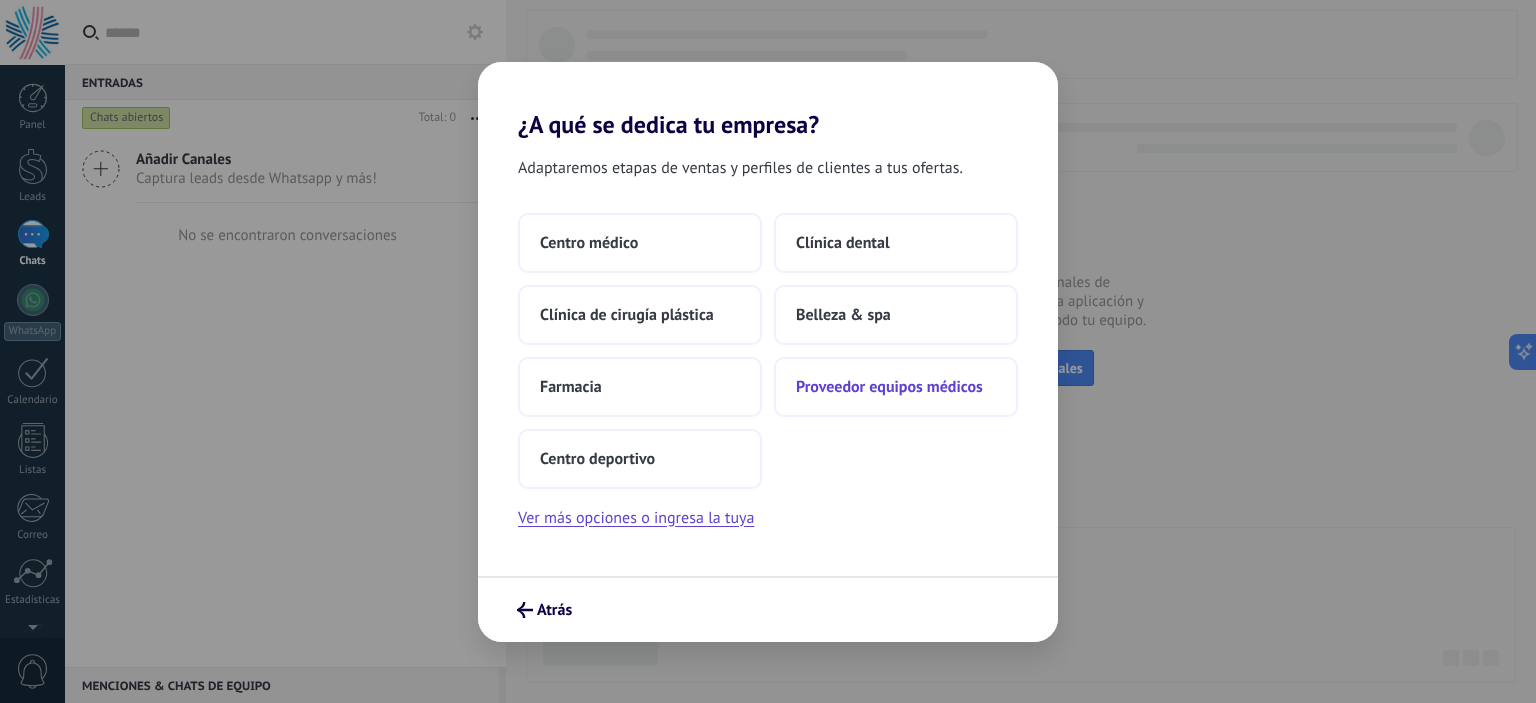 click on "Proveedor equipos médicos" at bounding box center [889, 387] 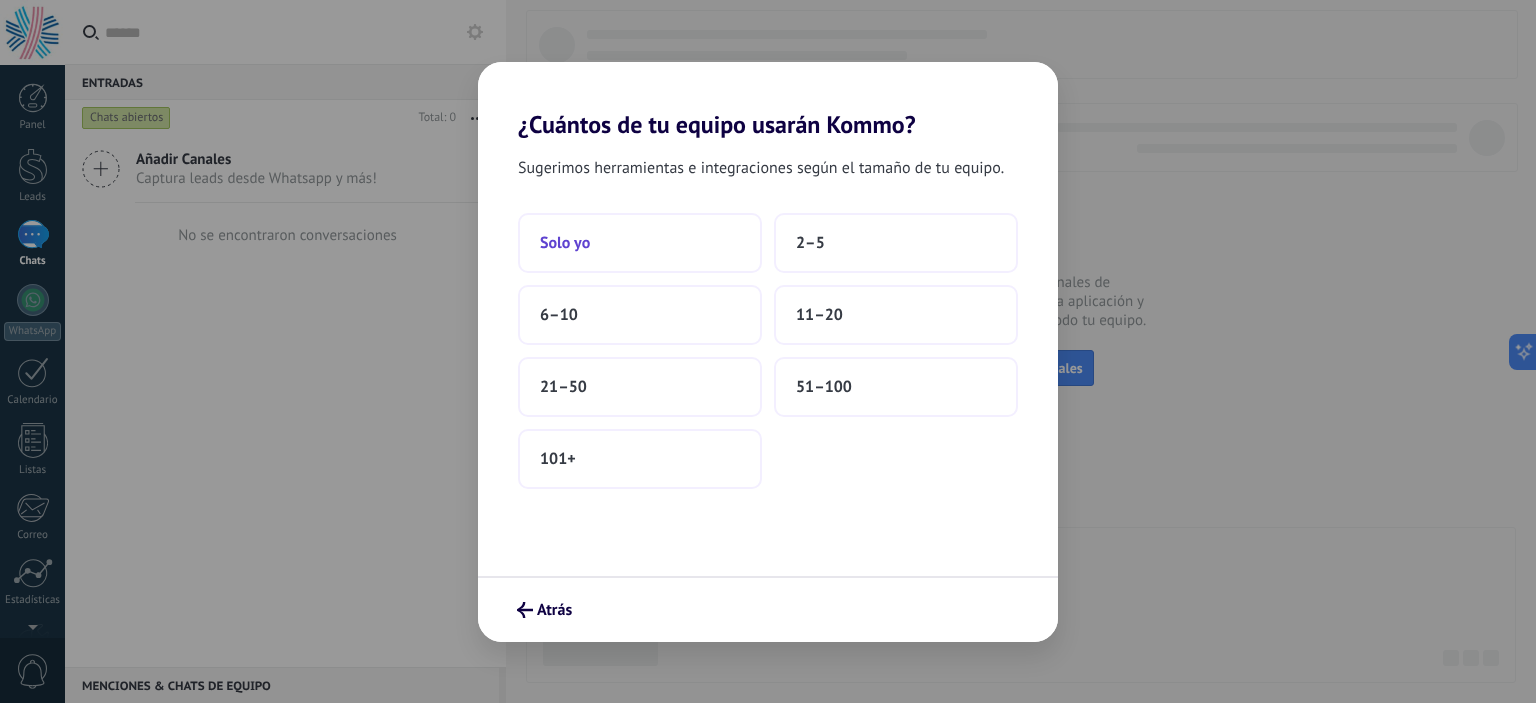 click on "Solo yo" at bounding box center (640, 243) 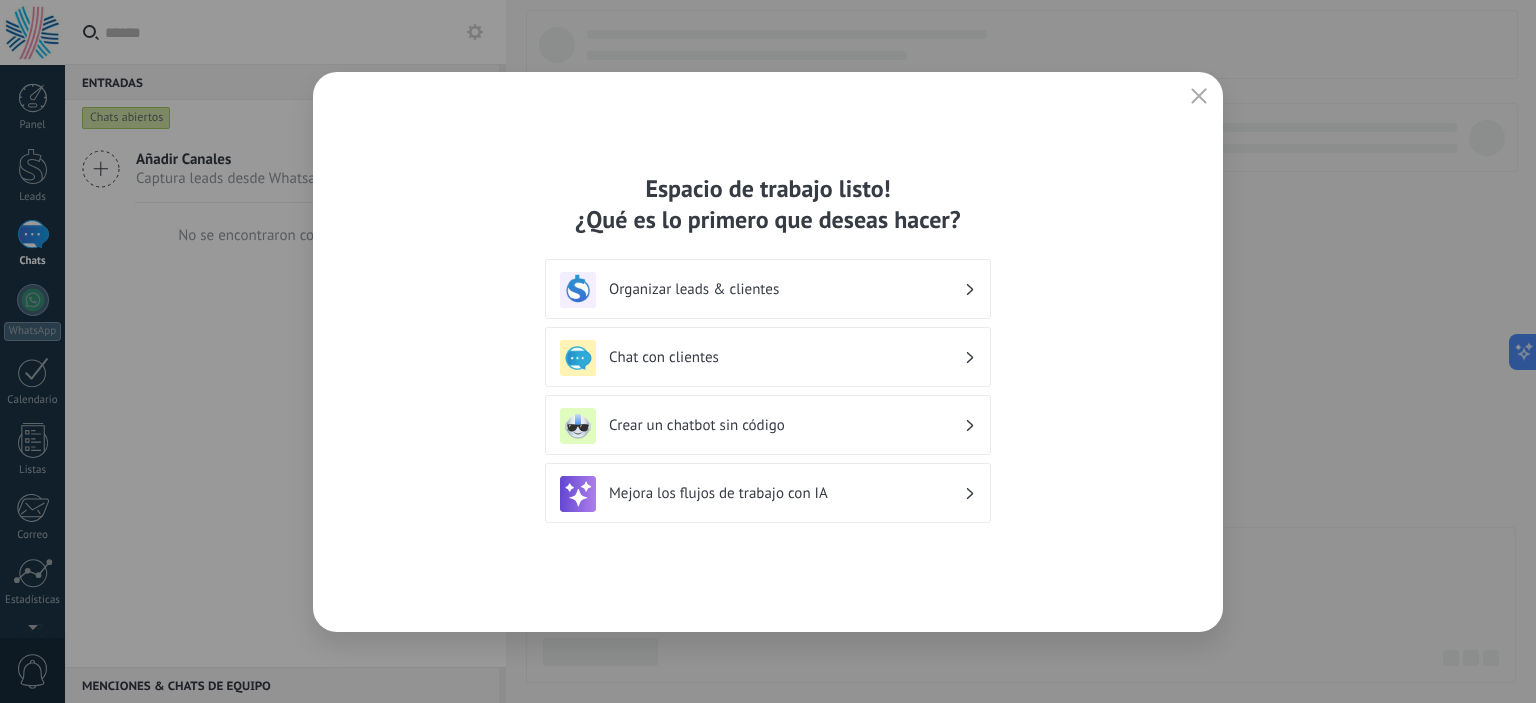 click on "Organizar leads & clientes" at bounding box center [786, 289] 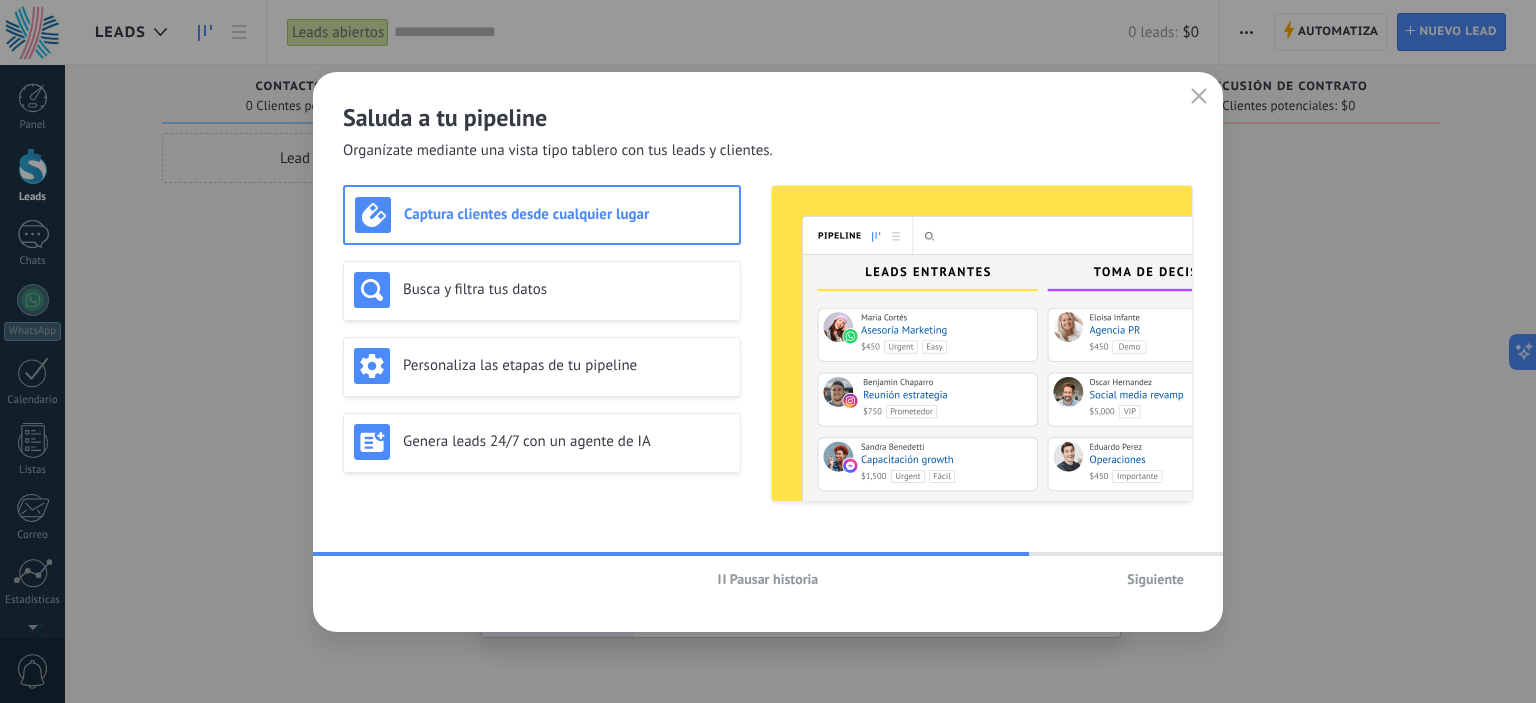 click on "Captura clientes desde cualquier lugar" at bounding box center [566, 214] 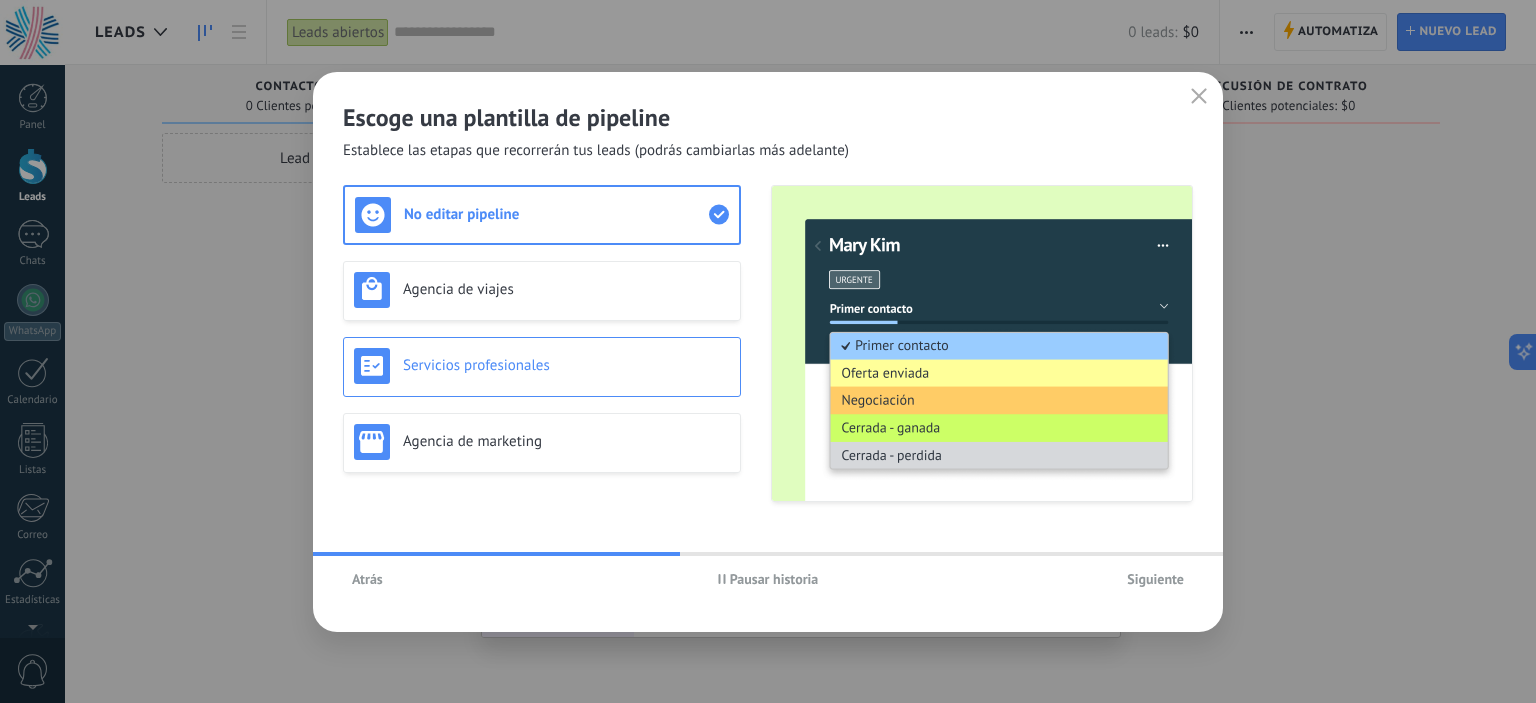 click on "Servicios profesionales" at bounding box center [566, 365] 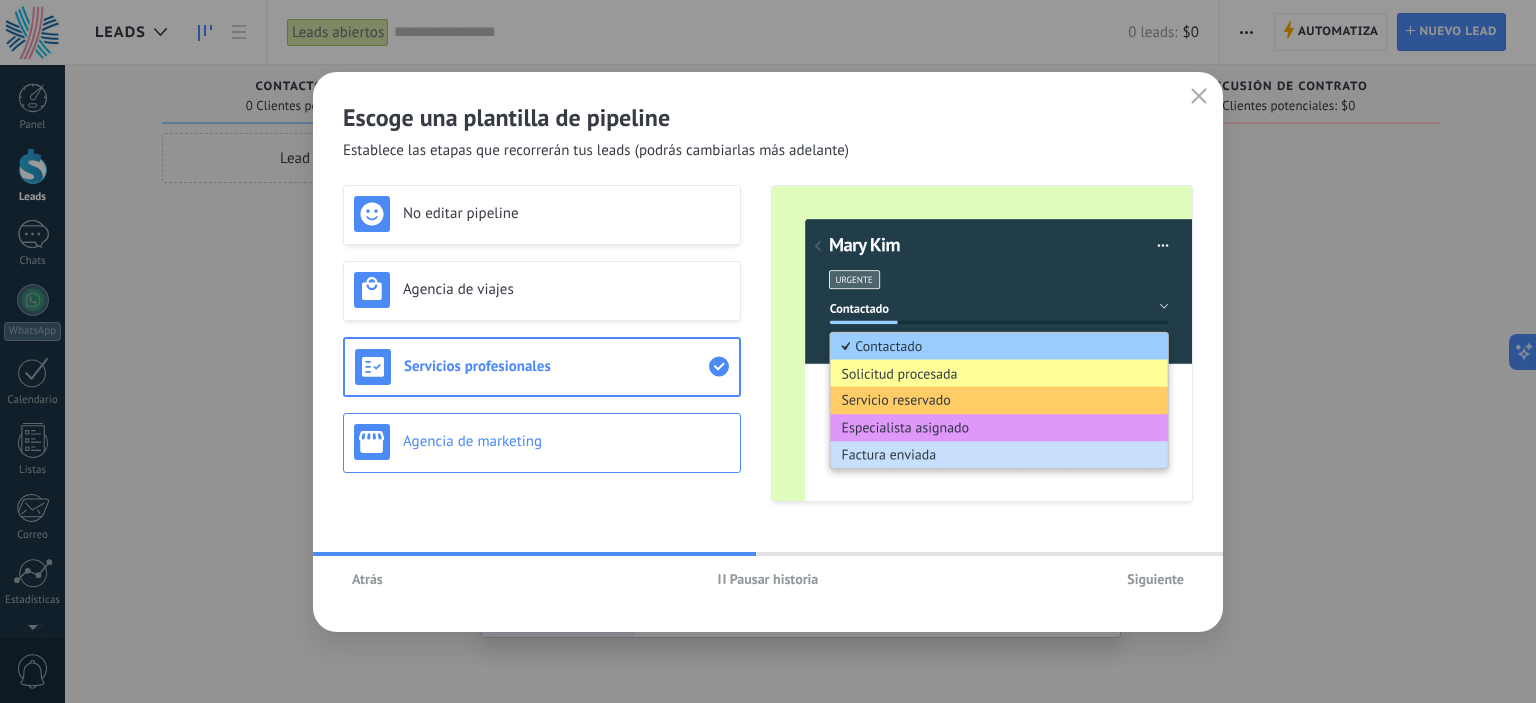 click on "Agencia de marketing" at bounding box center (566, 441) 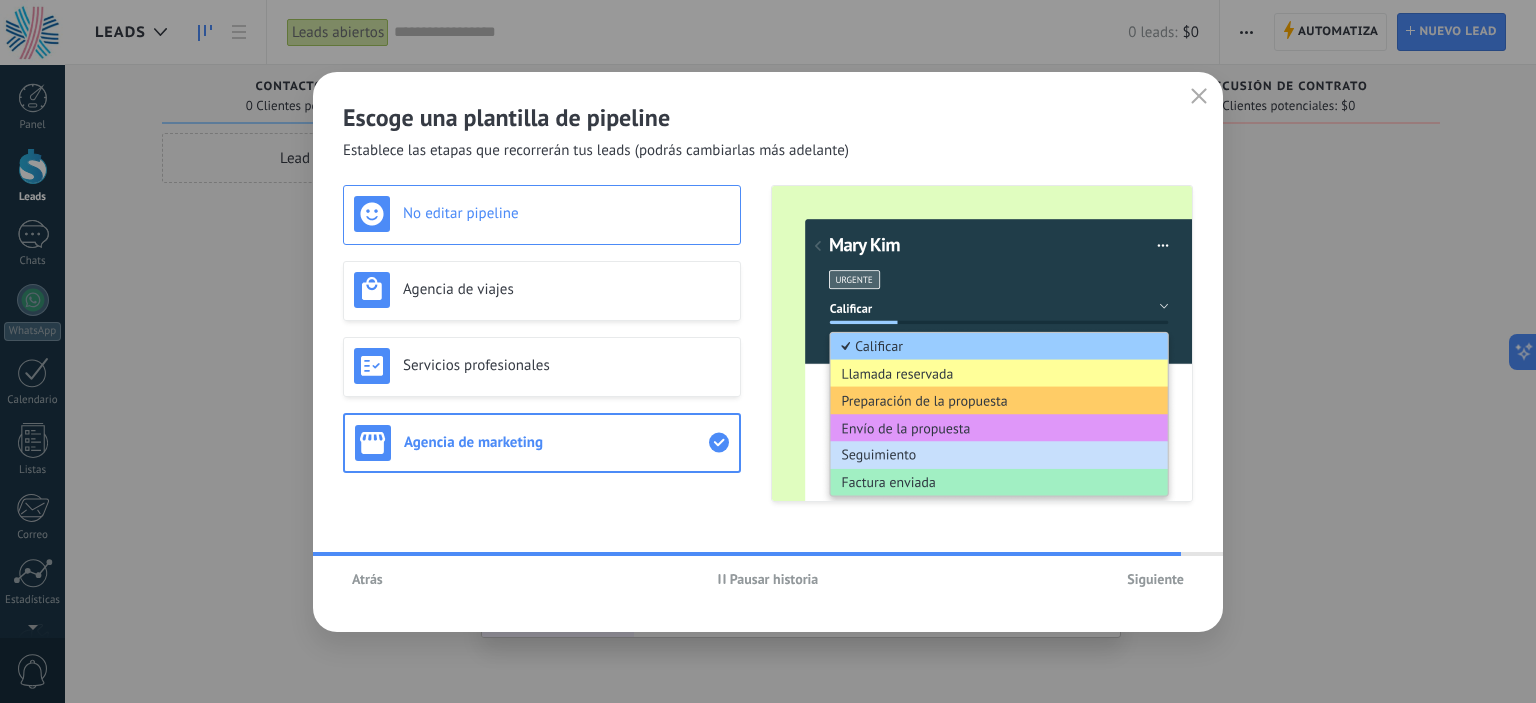 click on "No editar pipeline" at bounding box center (542, 214) 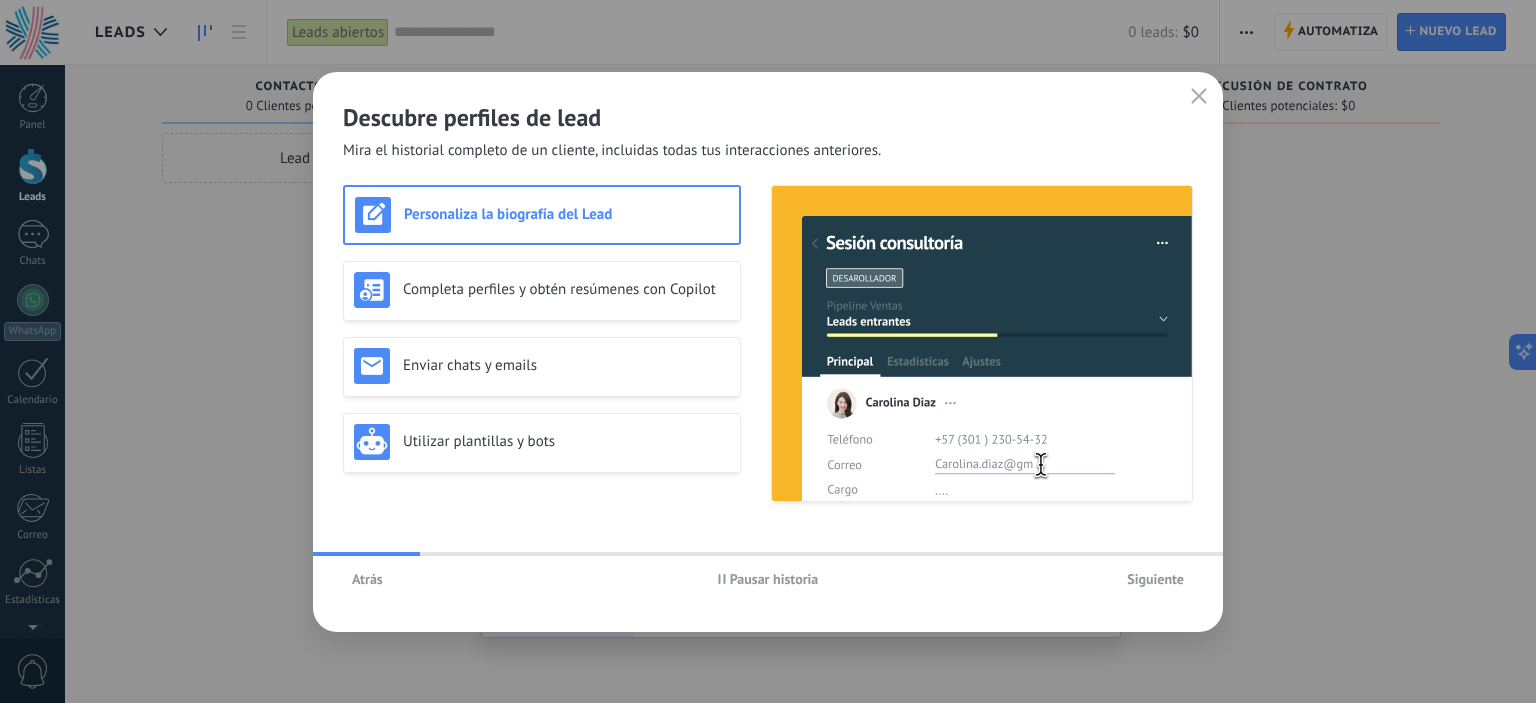 click on "Atrás" at bounding box center (367, 579) 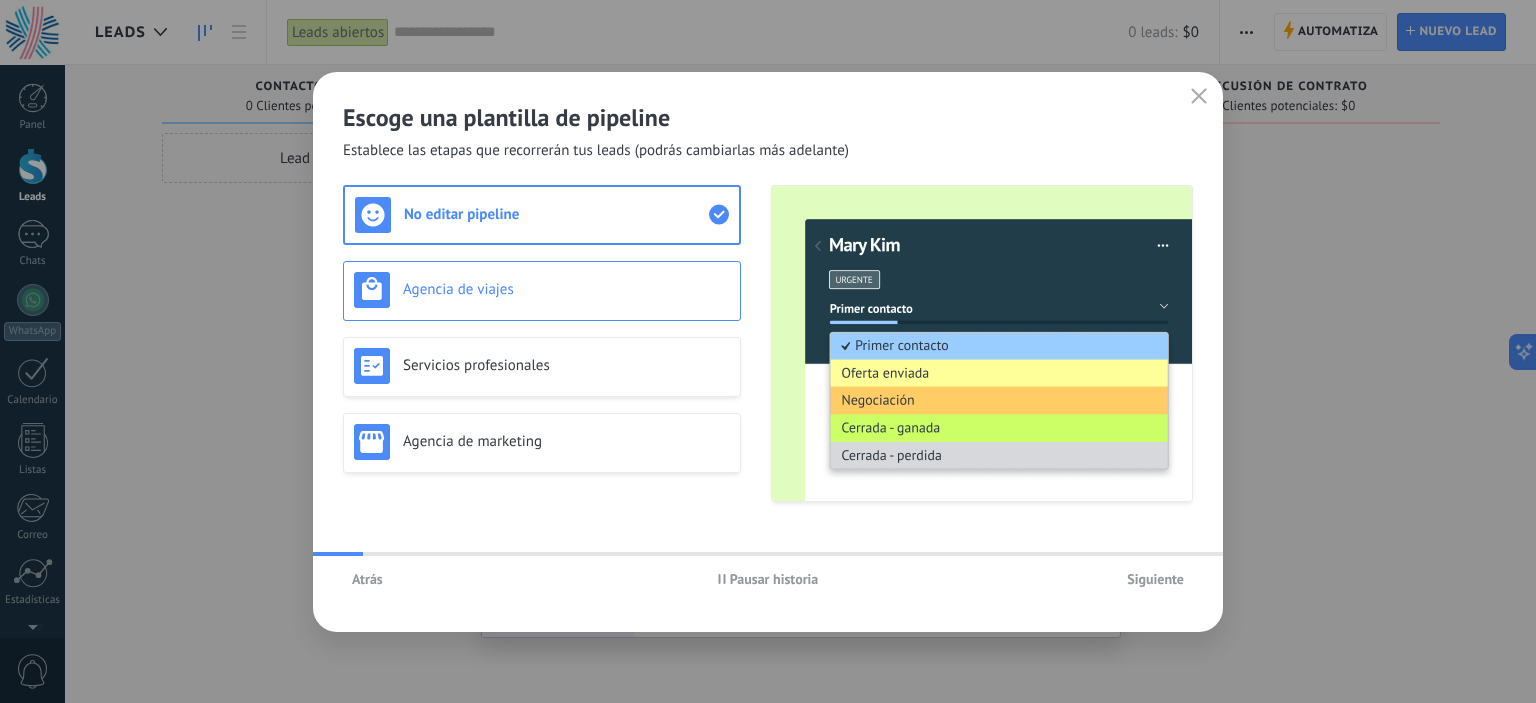 click on "Agencia de viajes" at bounding box center (542, 290) 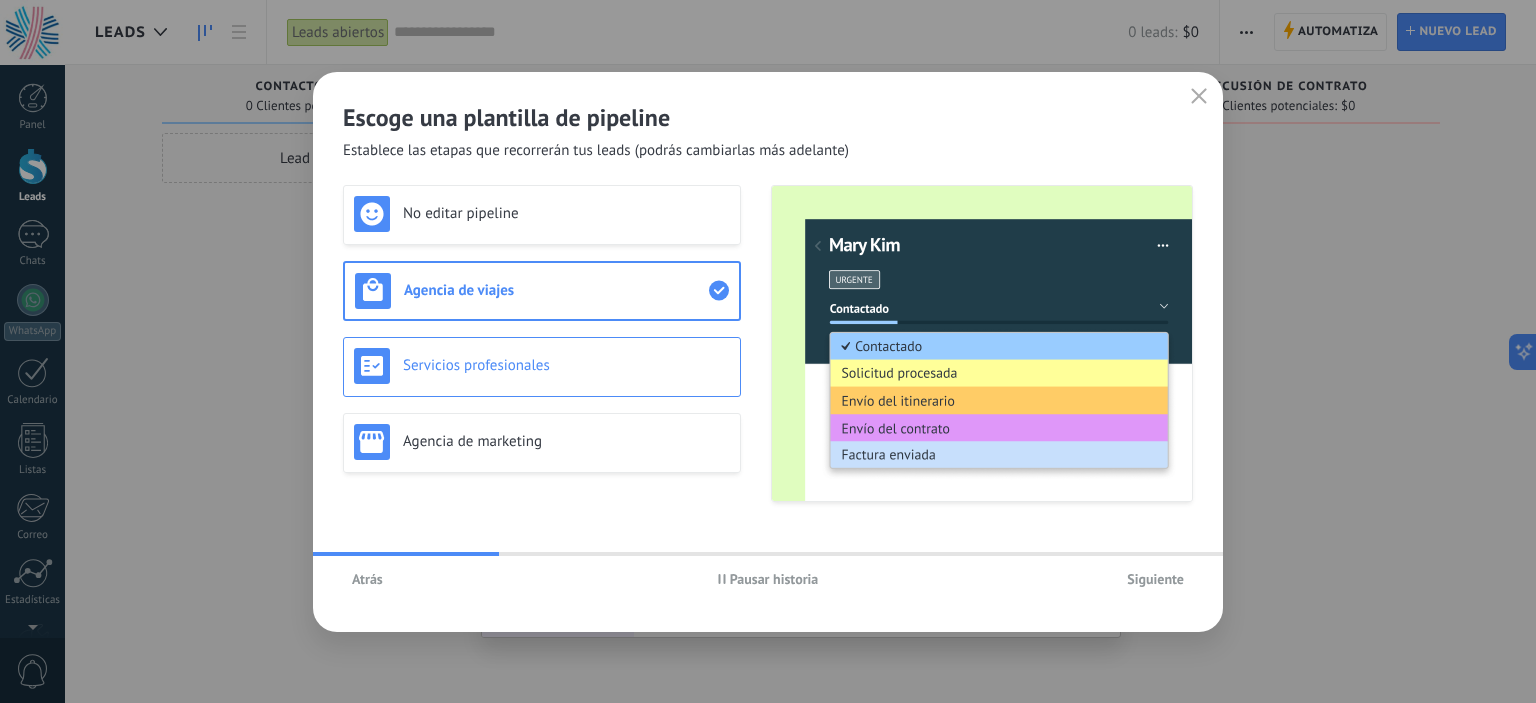 click on "Servicios profesionales" at bounding box center (542, 367) 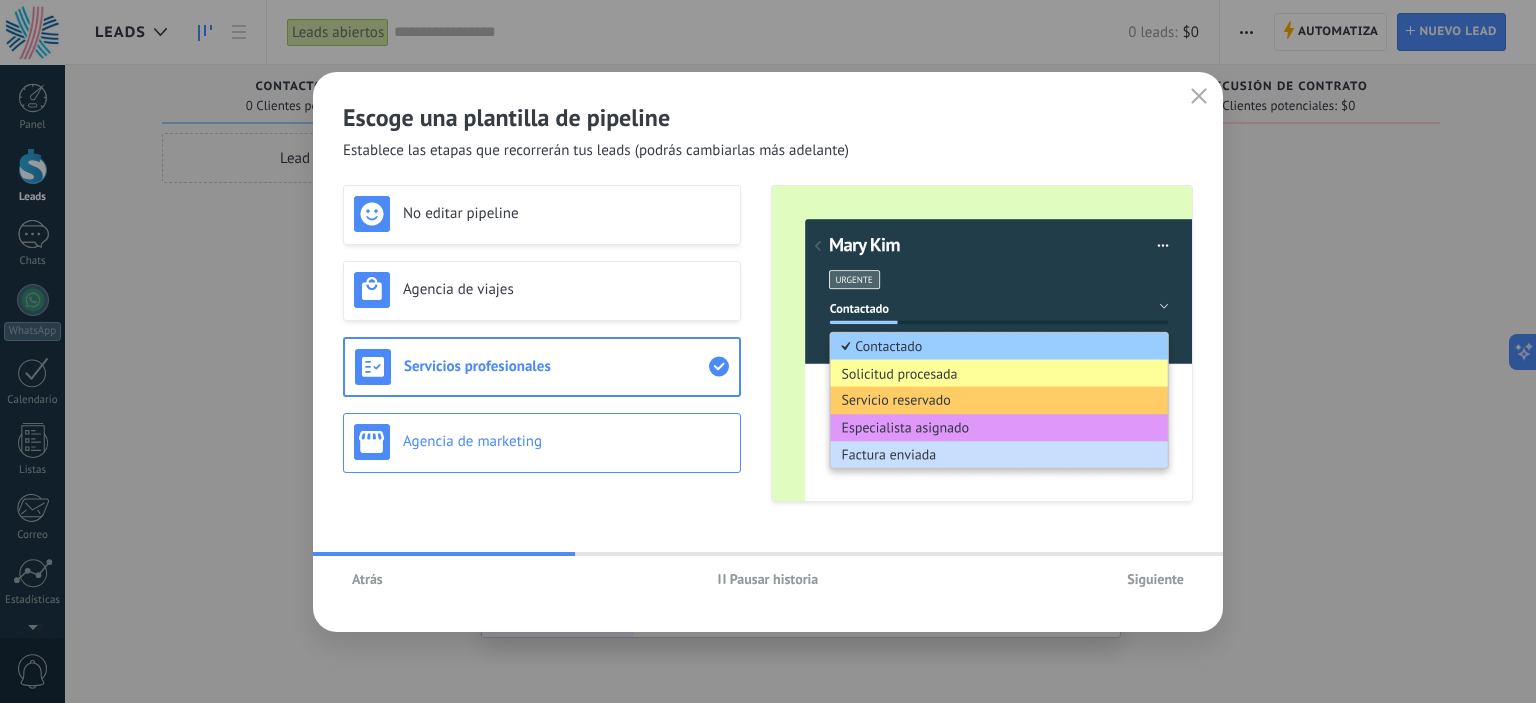 click on "Agencia de marketing" at bounding box center [566, 441] 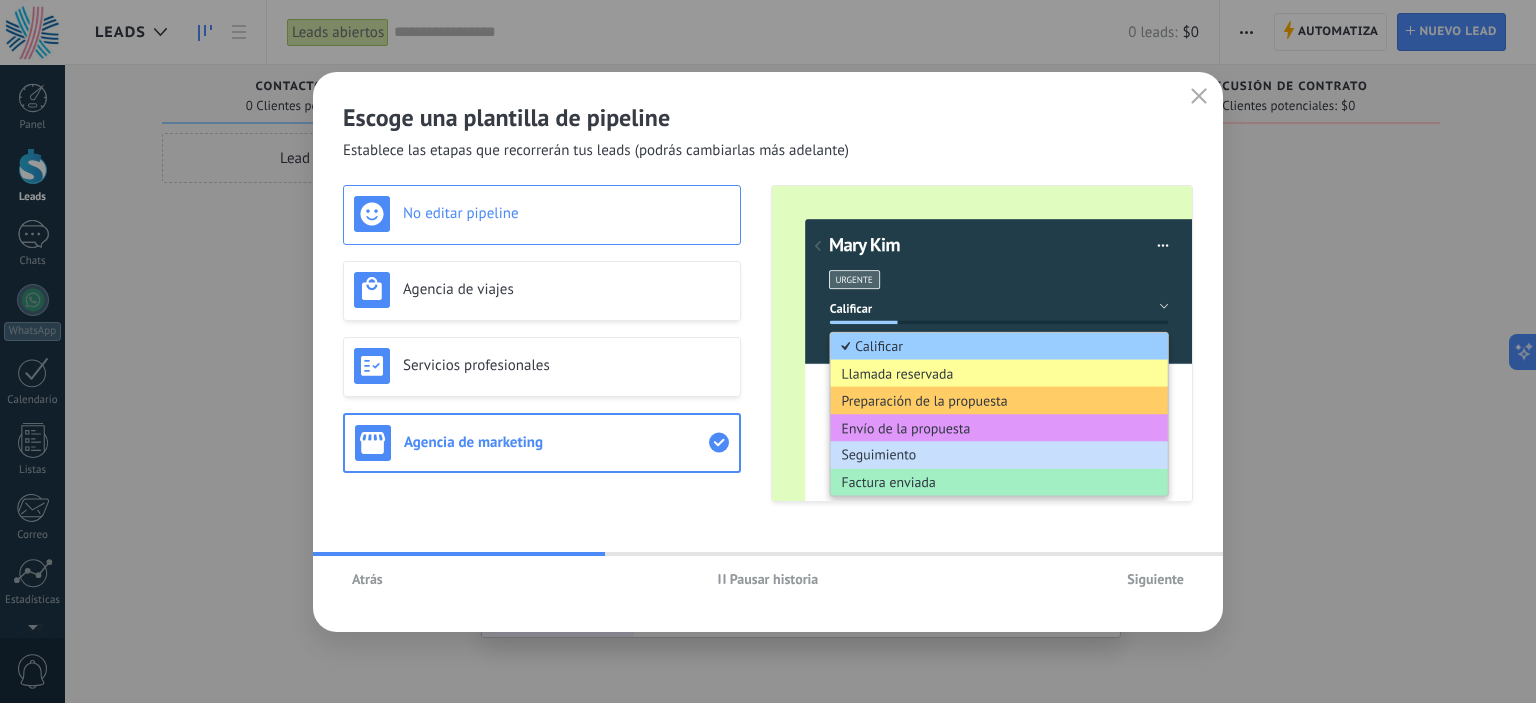 click on "No editar pipeline" at bounding box center (566, 213) 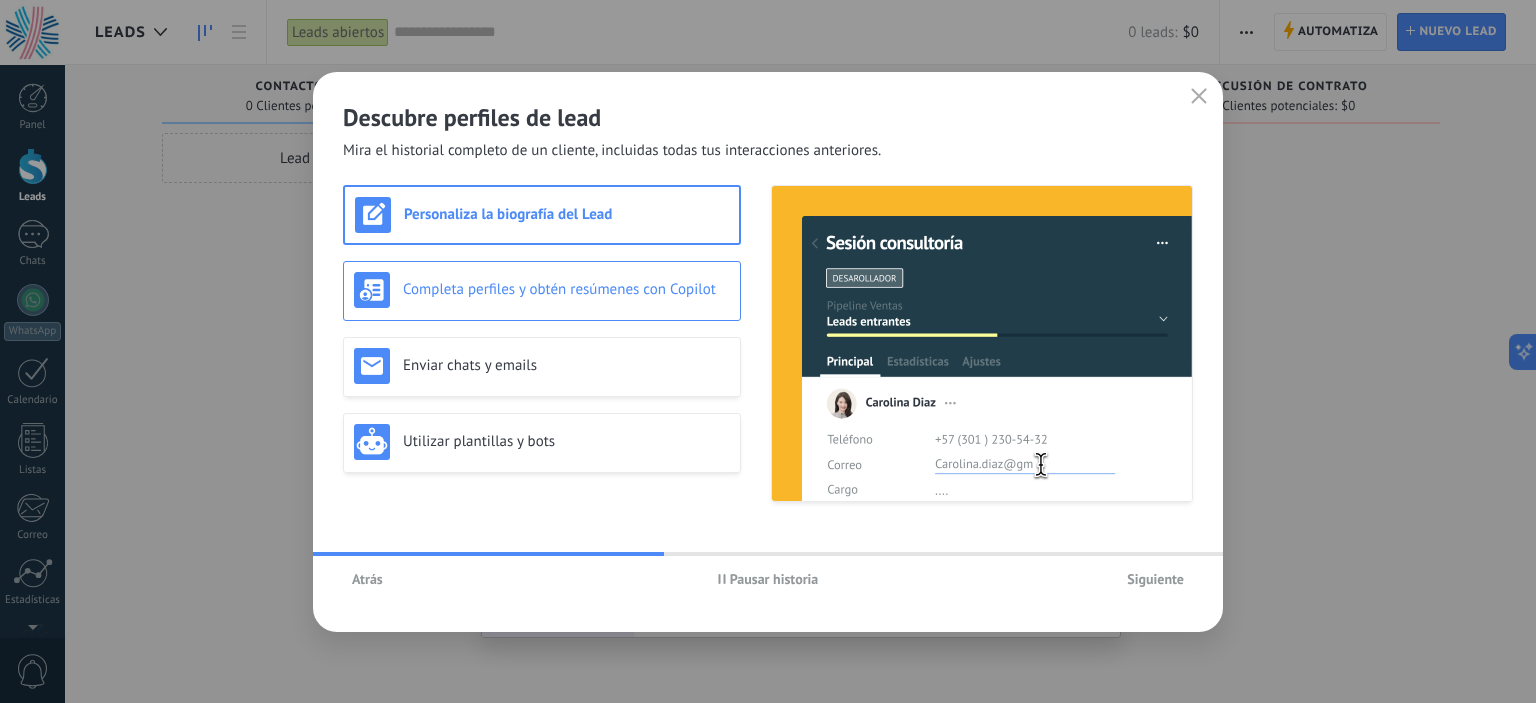 click on "Completa perfiles y obtén resúmenes con Copilot" at bounding box center [566, 289] 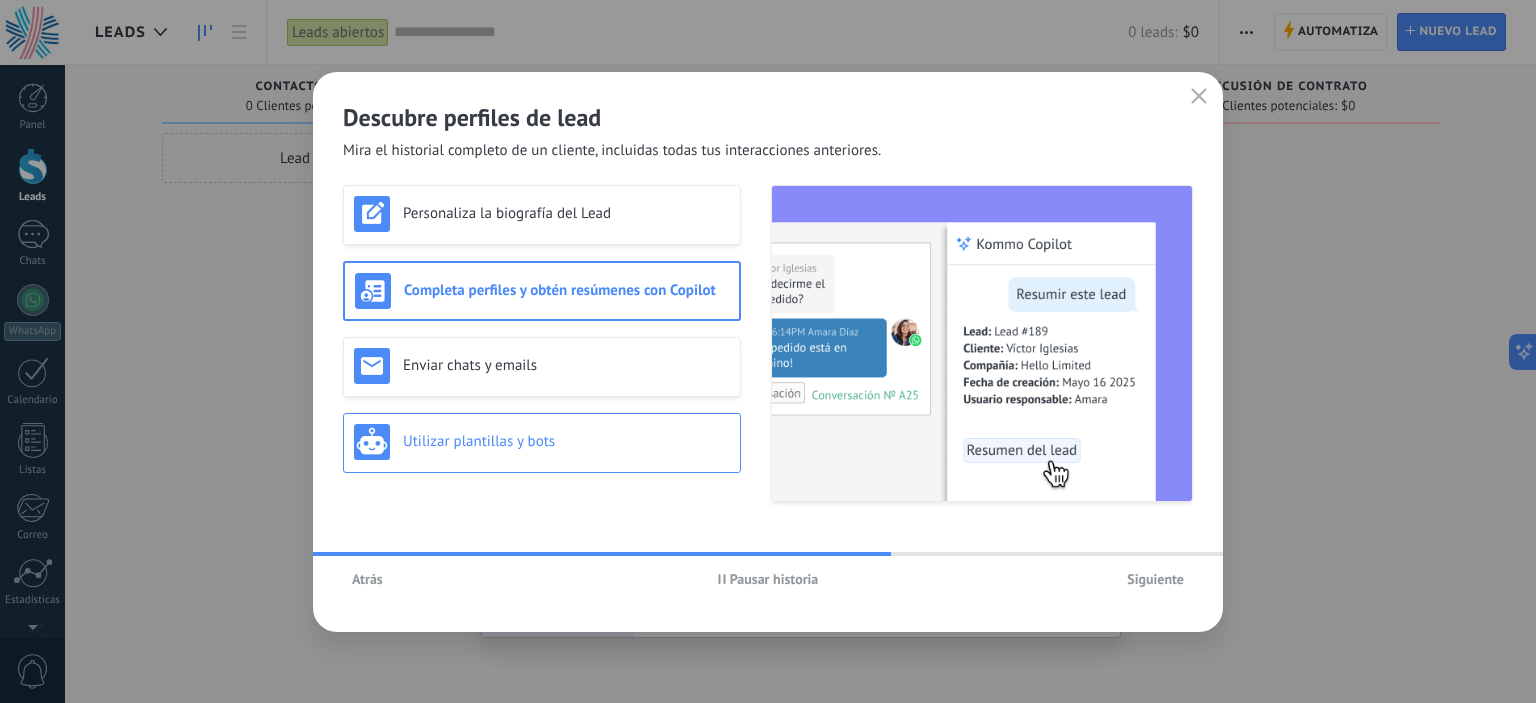 click on "Utilizar plantillas y bots" at bounding box center [566, 441] 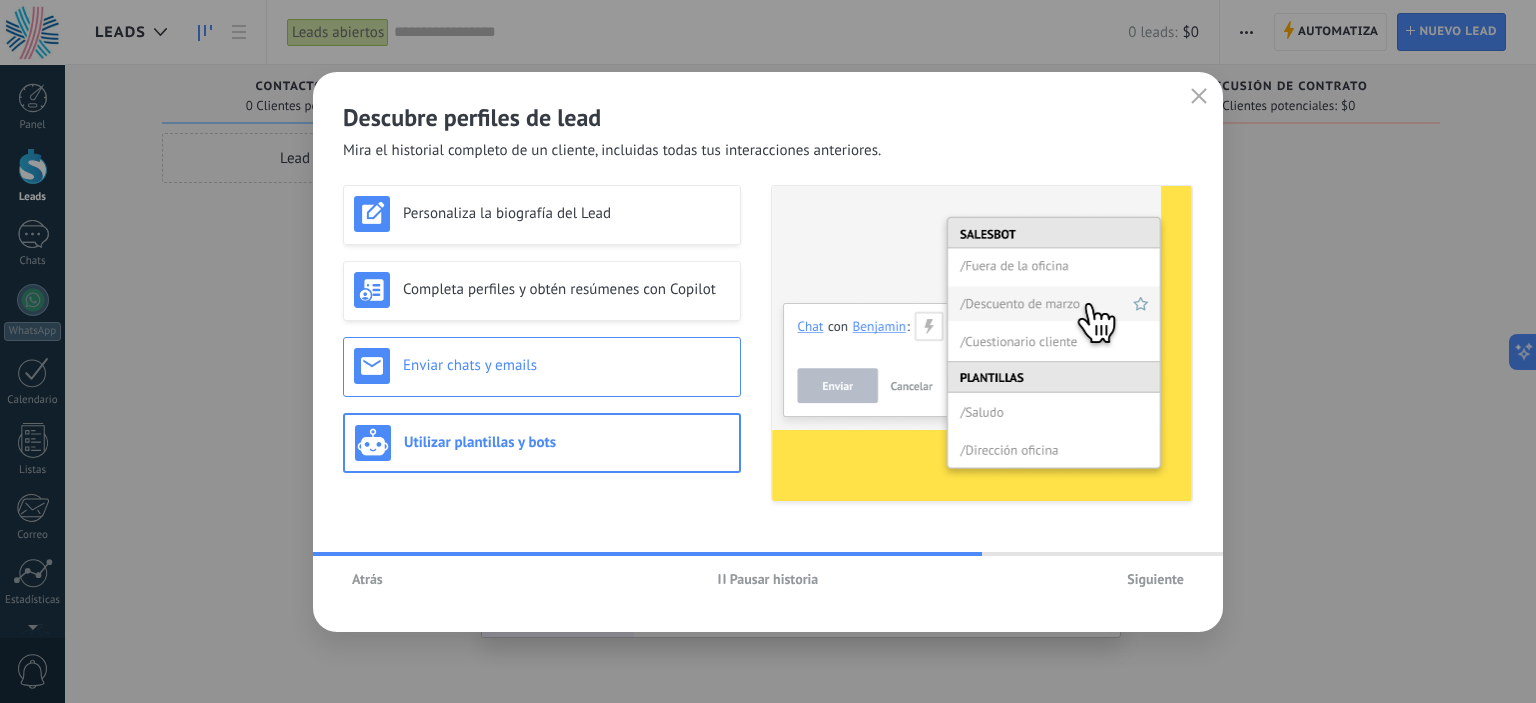 click on "Enviar chats y emails" at bounding box center [566, 365] 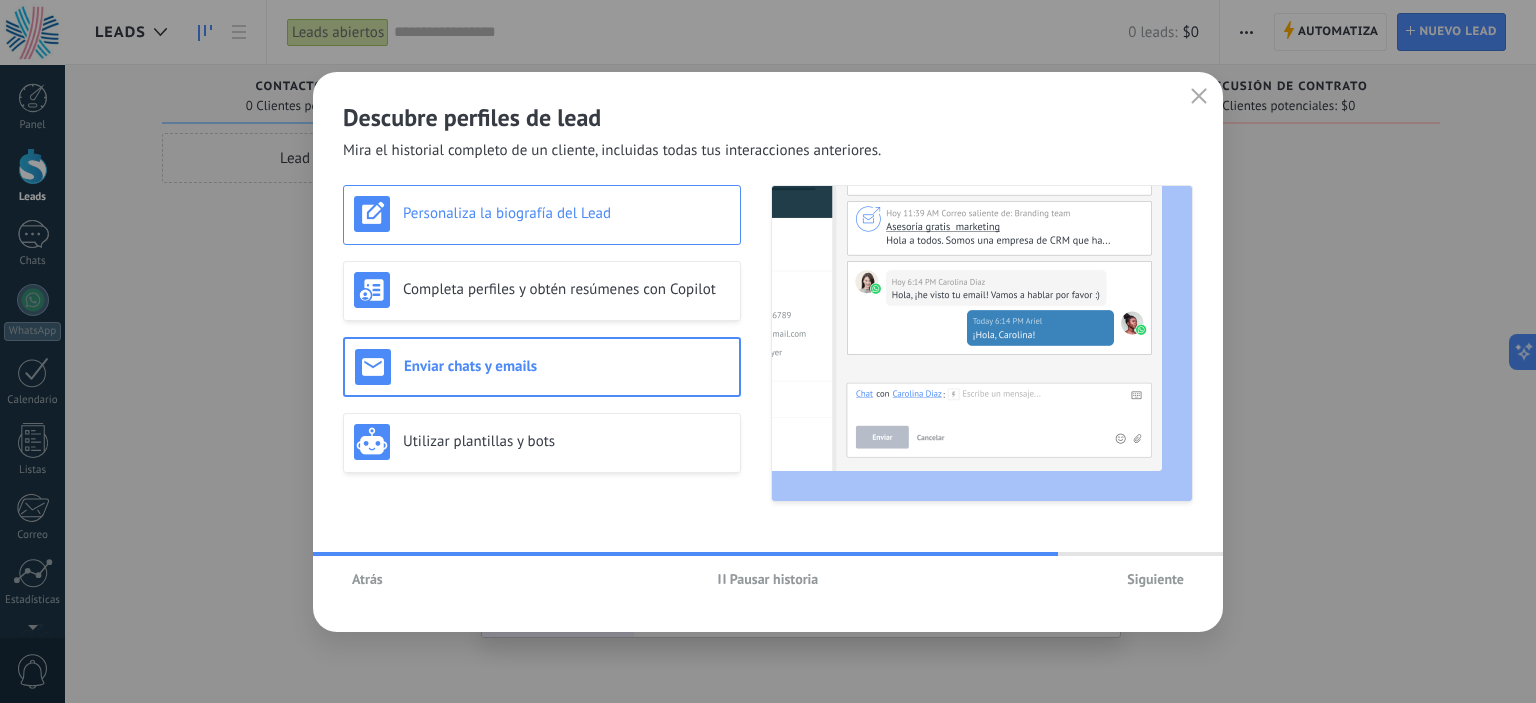 click on "Personaliza la biografía del Lead" at bounding box center [566, 213] 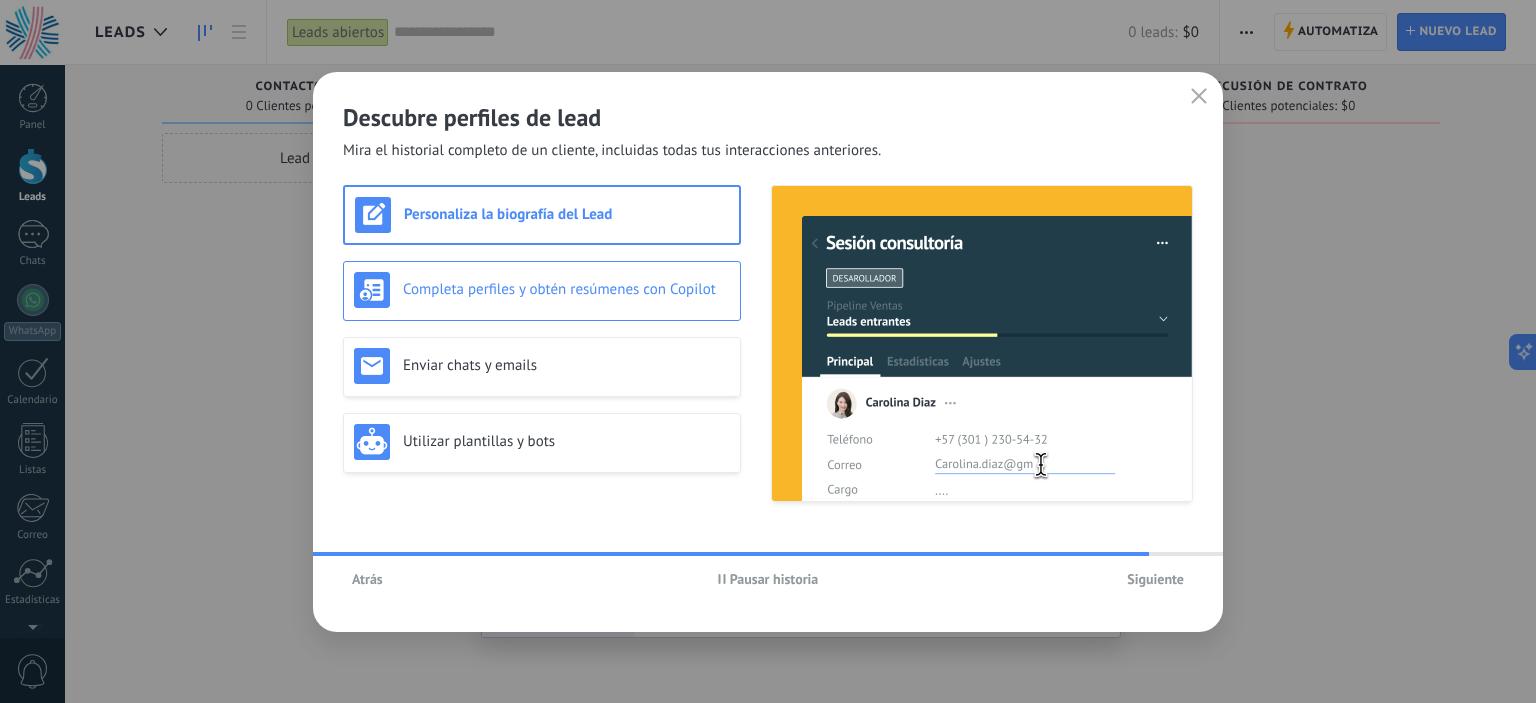 click on "Completa perfiles y obtén resúmenes con Copilot" at bounding box center (542, 290) 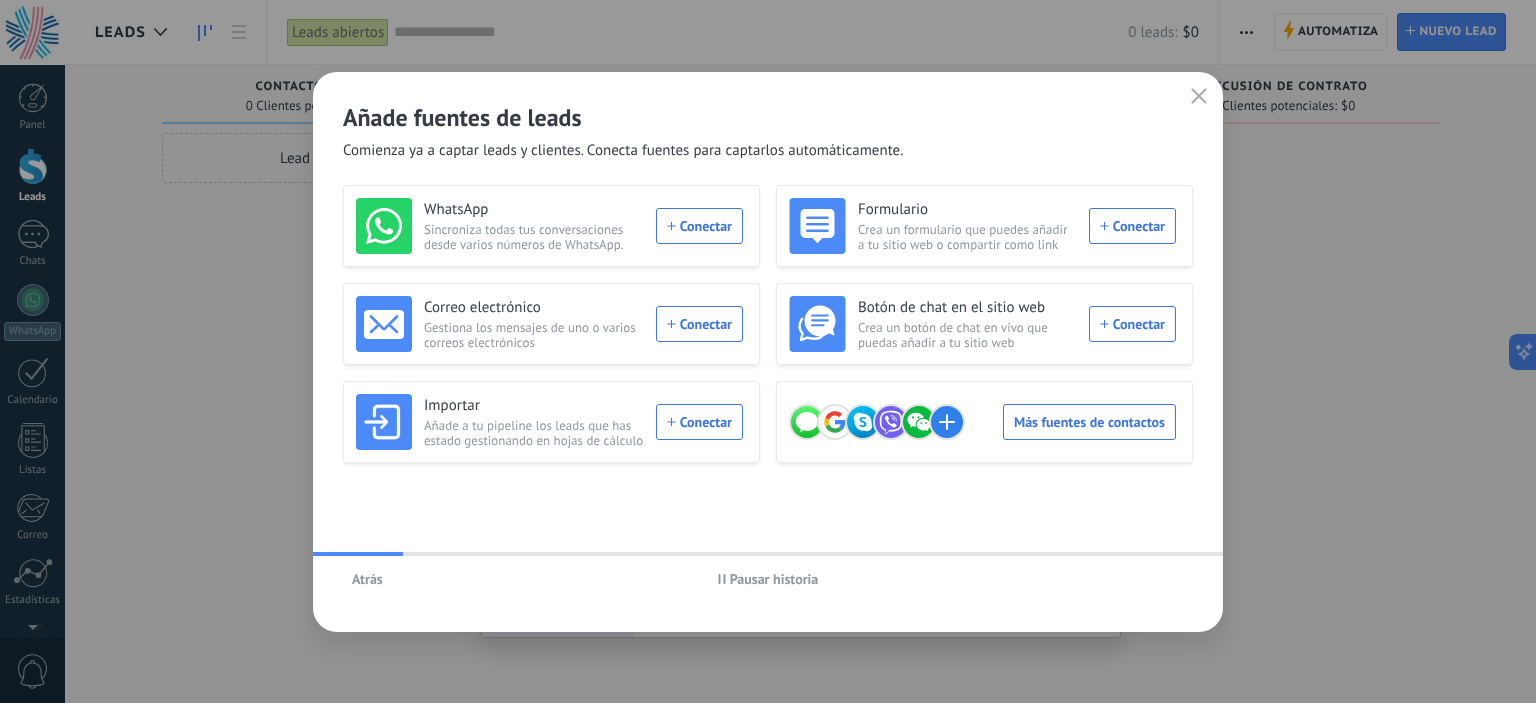 click on "Atrás" at bounding box center (367, 579) 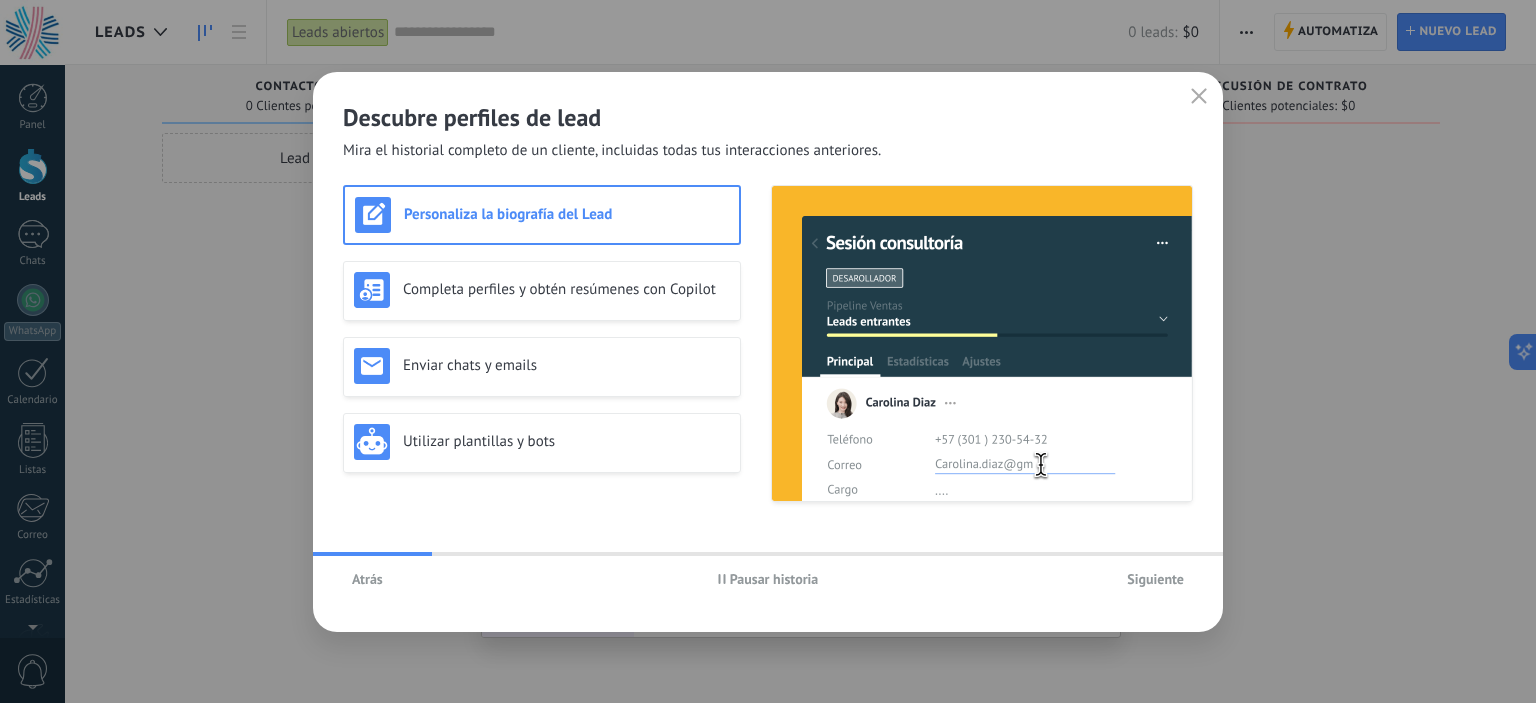 click on "Siguiente" at bounding box center (1155, 579) 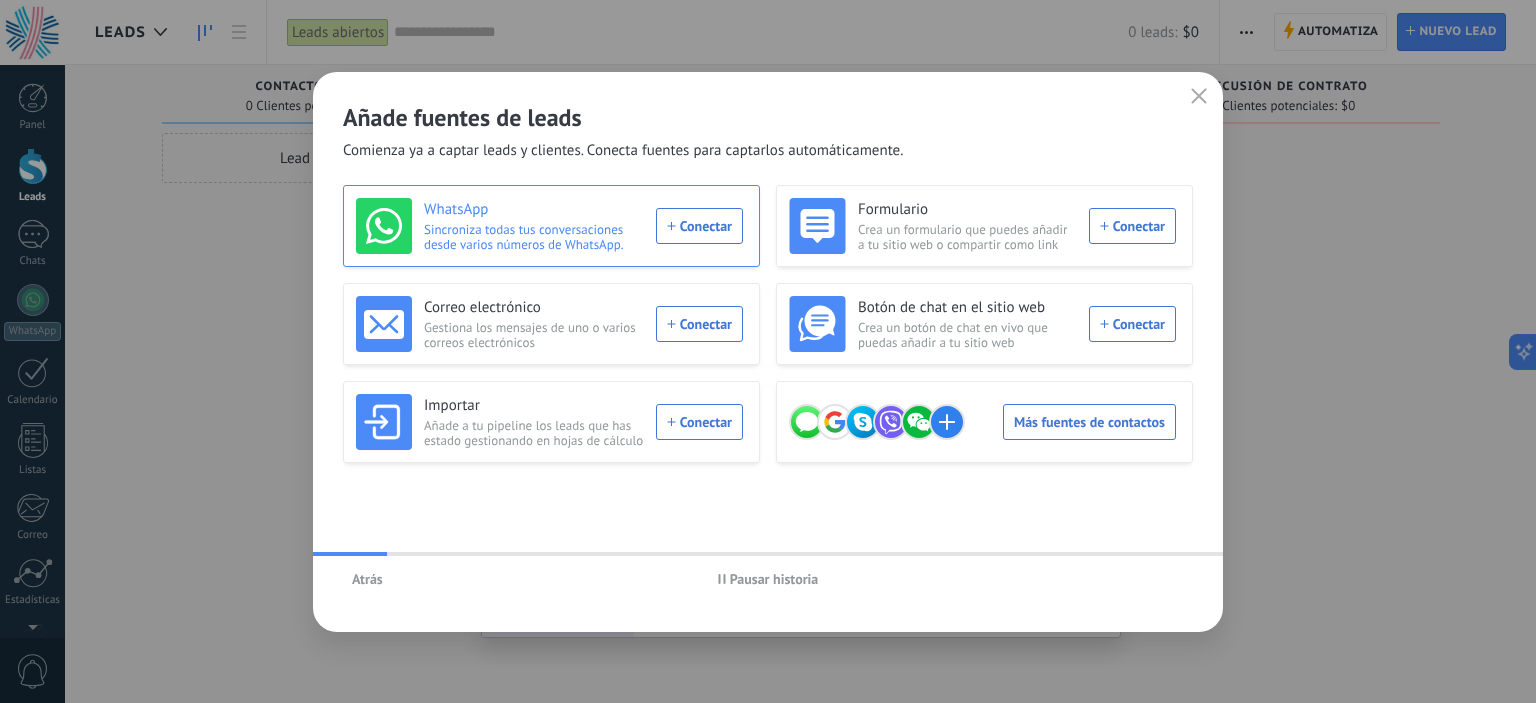 click on "WhatsApp Sincroniza todas tus conversaciones desde varios números de WhatsApp. Conectar" at bounding box center (549, 226) 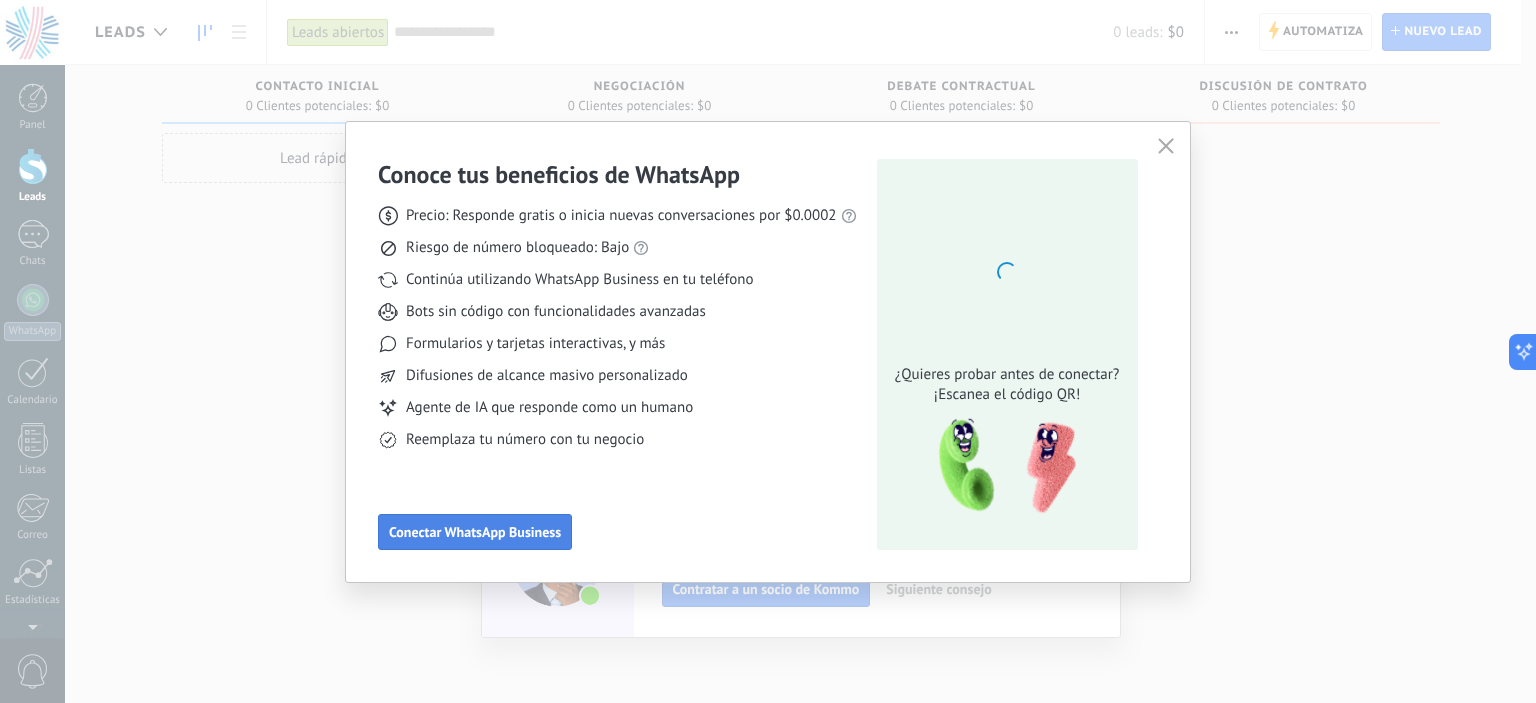 click on "Conectar WhatsApp Business" at bounding box center [475, 532] 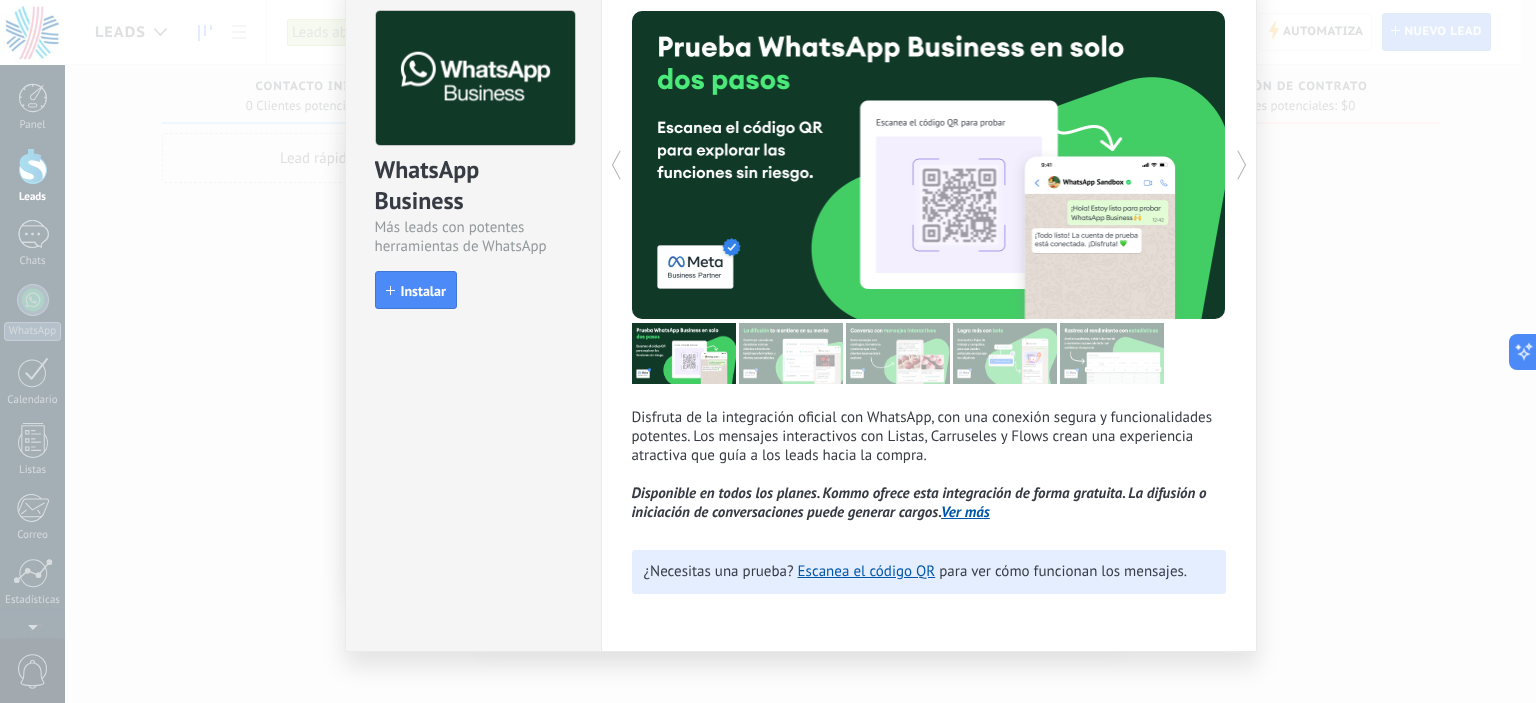 scroll, scrollTop: 114, scrollLeft: 0, axis: vertical 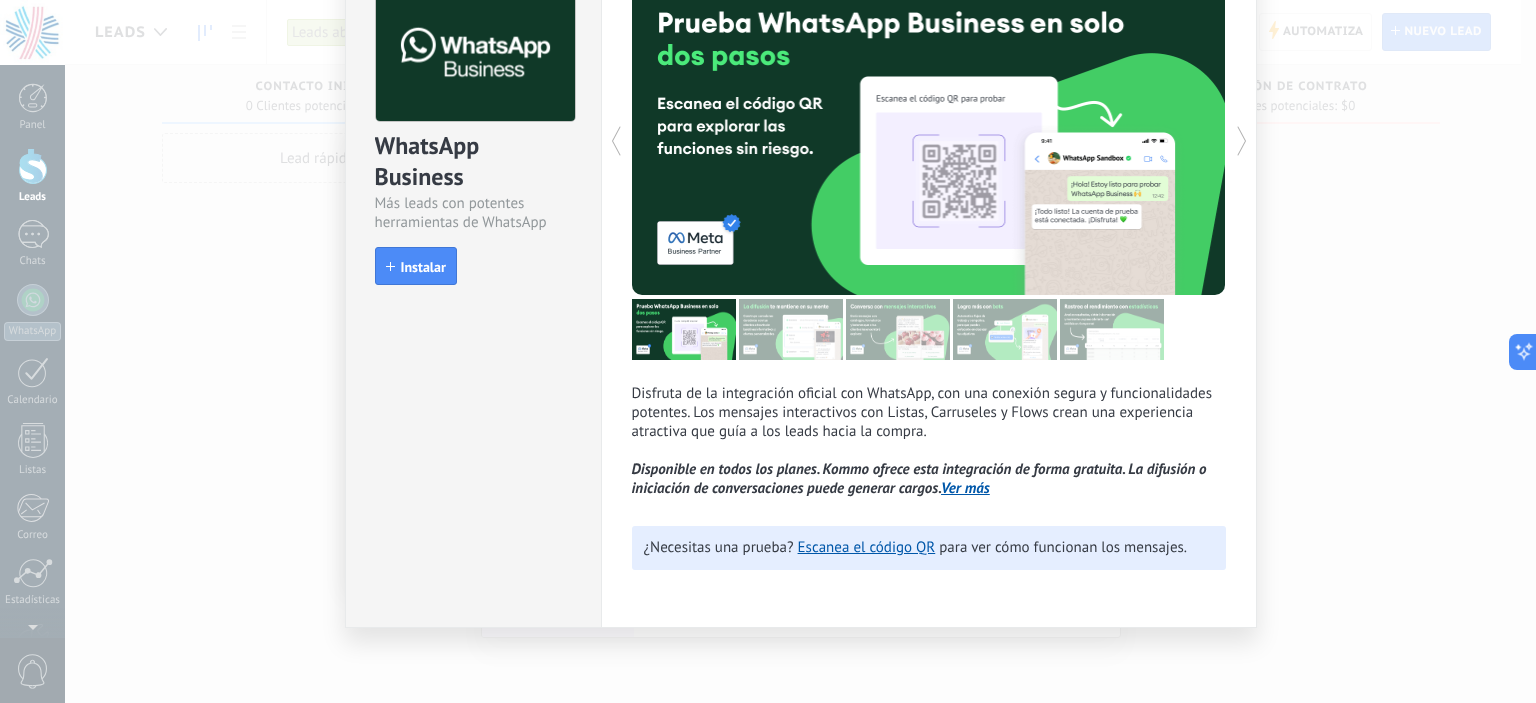 click on "WhatsApp Business Más leads con potentes herramientas de WhatsApp install Instalar Disfruta de la integración oficial con WhatsApp, con una conexión segura y funcionalidades potentes. Los mensajes interactivos con Listas, Carruseles y Flows crean una experiencia atractiva que guía a los leads hacia la compra.    Disponible en todos los planes. Kommo ofrece esta integración de forma gratuita. La difusión o iniciación de conversaciones puede generar cargos.  Ver más más ¿Necesitas una prueba?   Escanea el código QR   para ver cómo funcionan los mensajes." at bounding box center (800, 351) 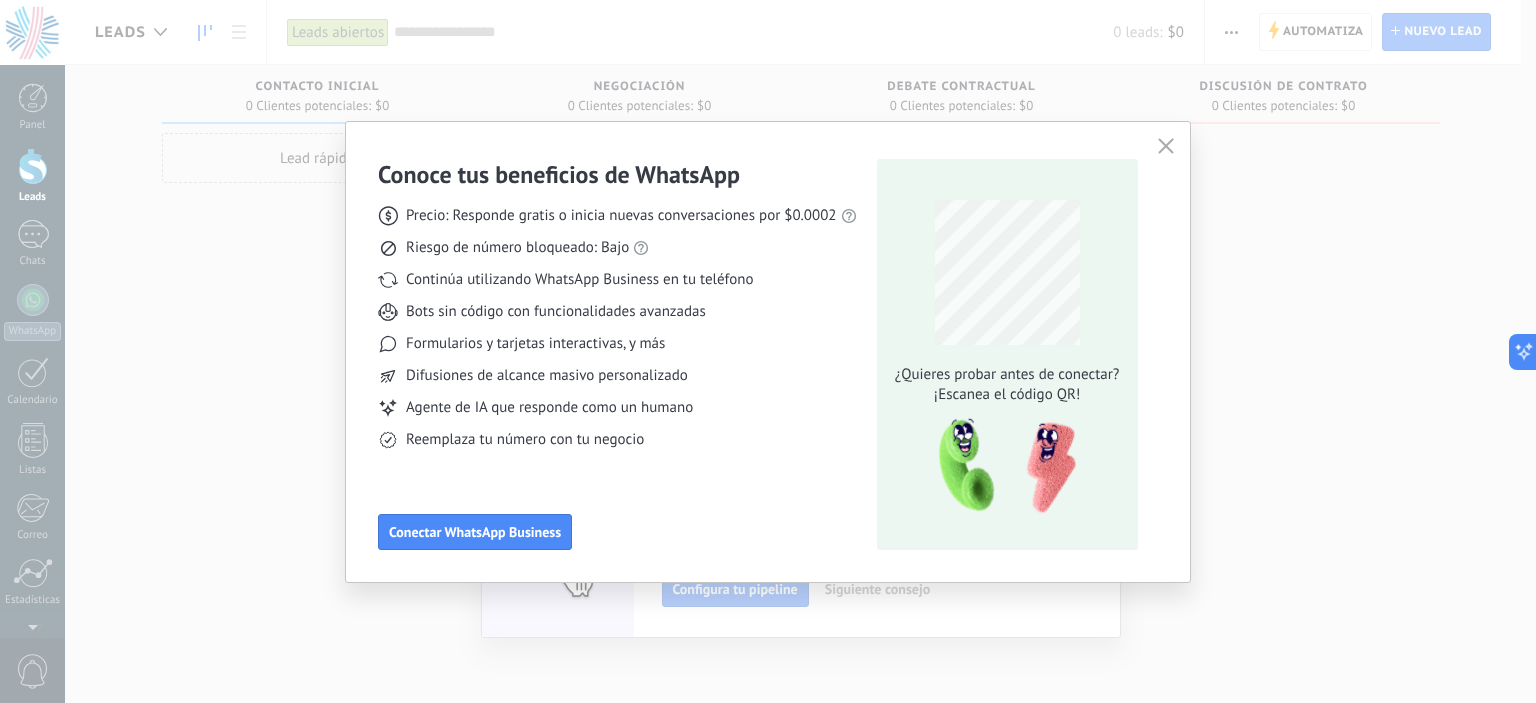 scroll, scrollTop: 0, scrollLeft: 0, axis: both 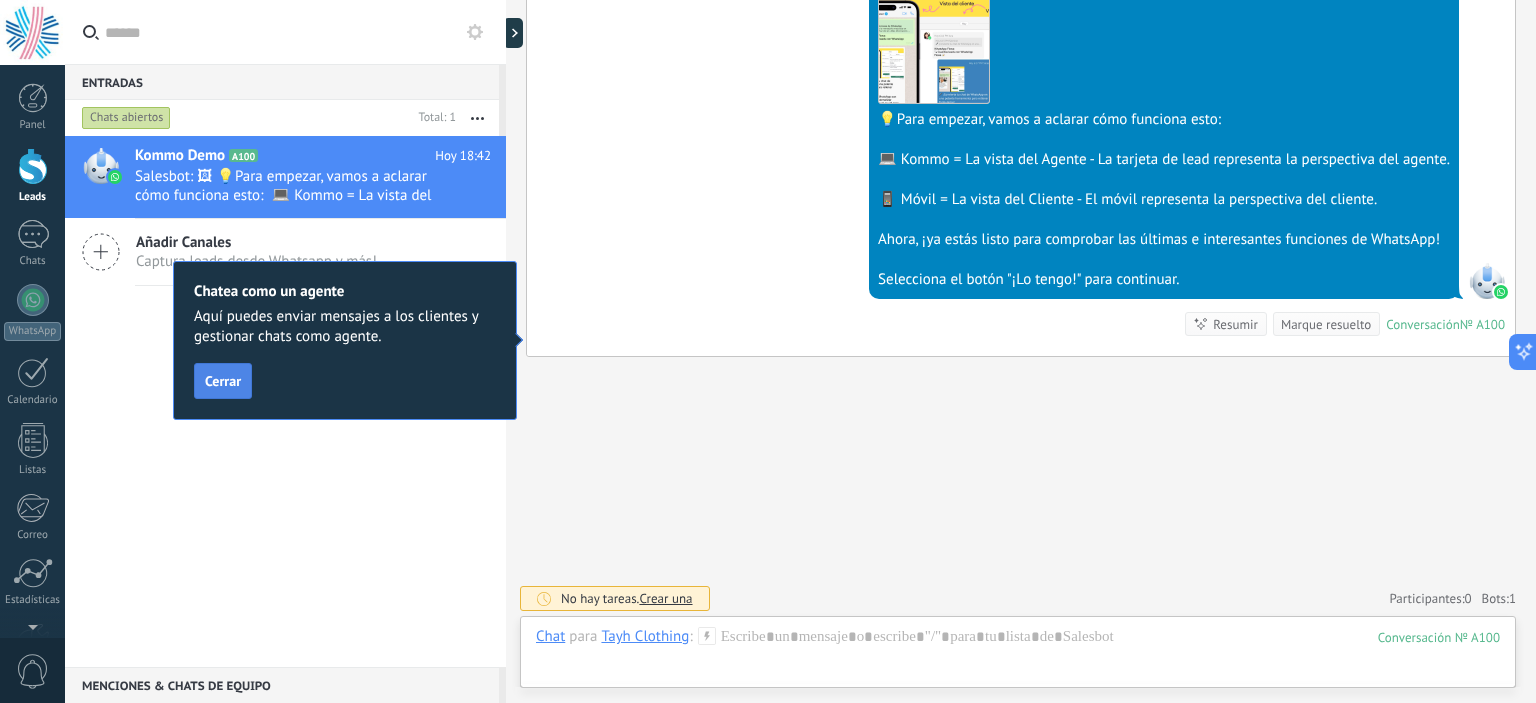 click on "Cerrar" at bounding box center [223, 381] 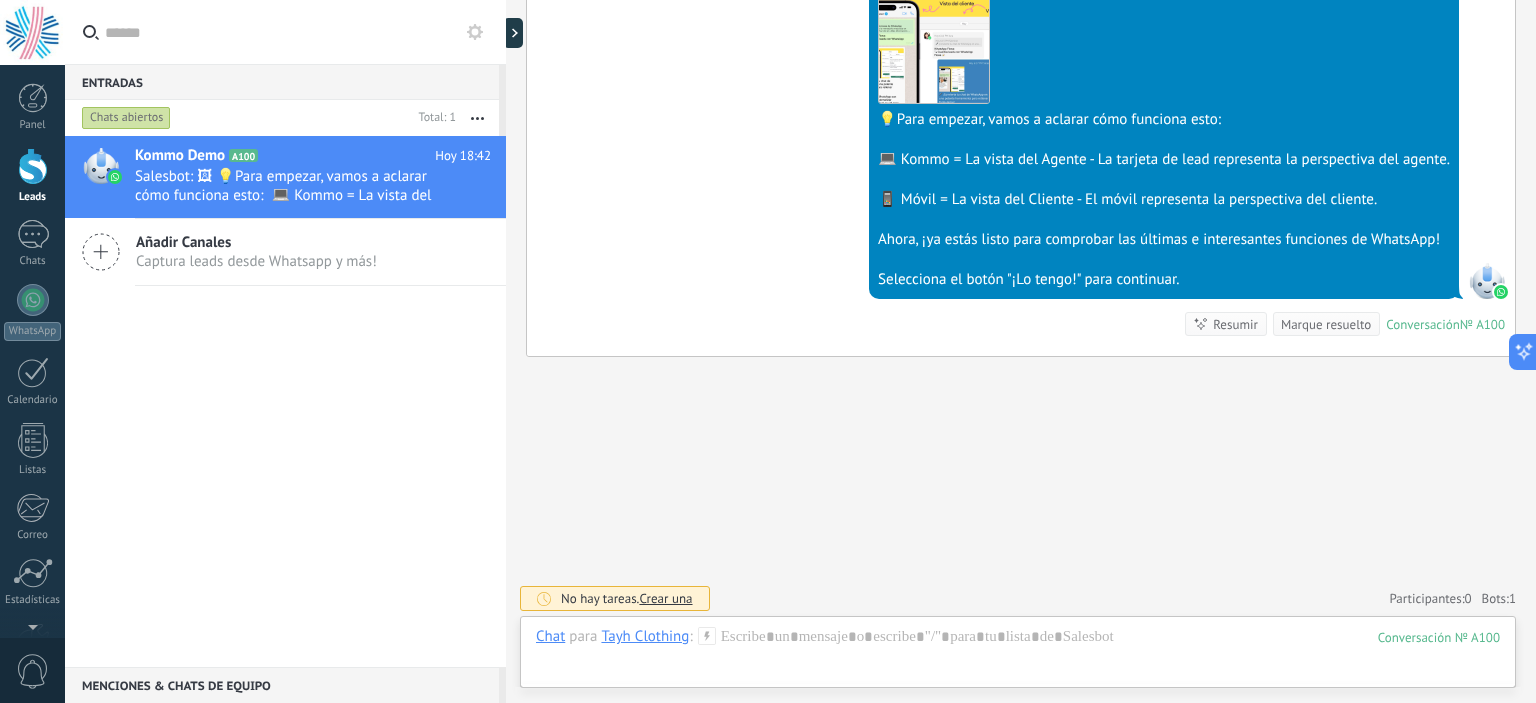click on "Captura leads desde Whatsapp y más!" at bounding box center [256, 261] 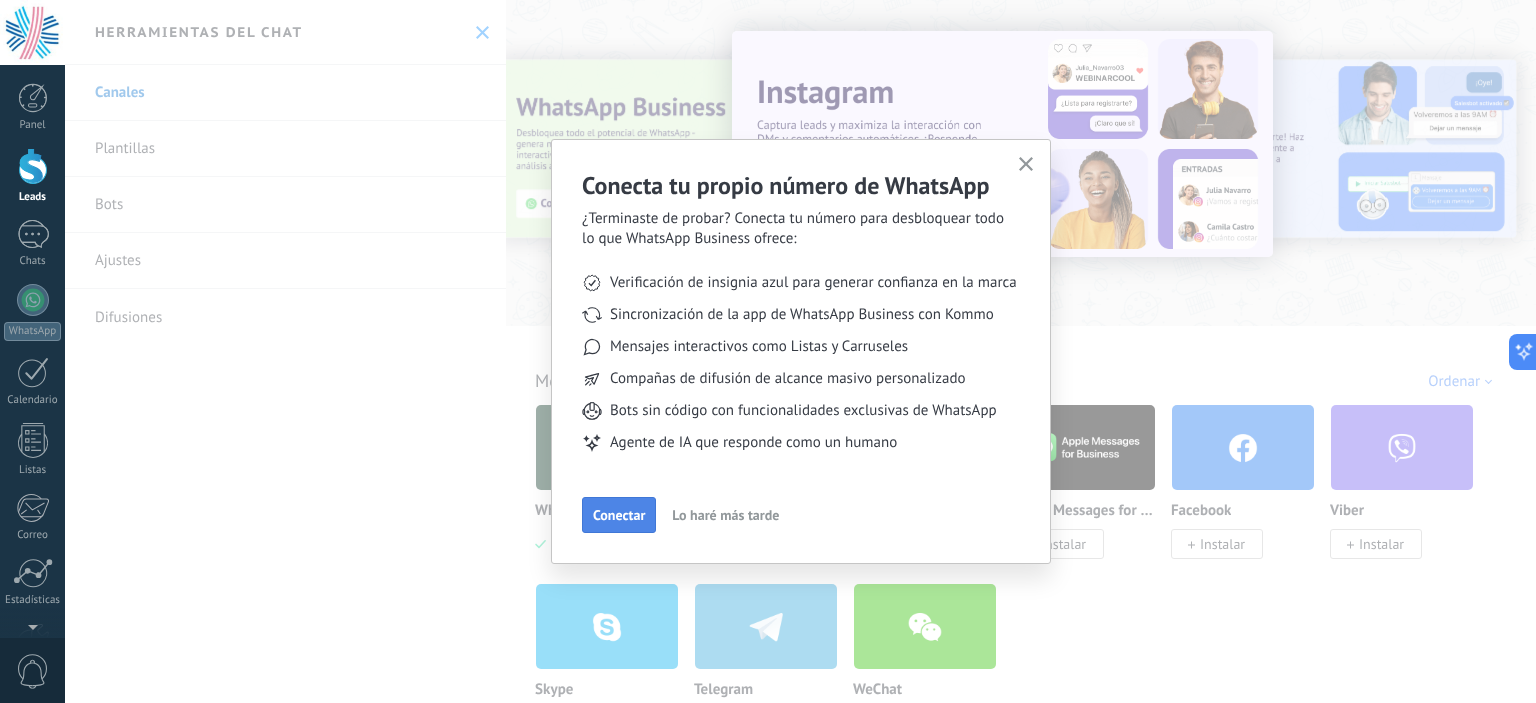 click on "Conectar" at bounding box center (619, 515) 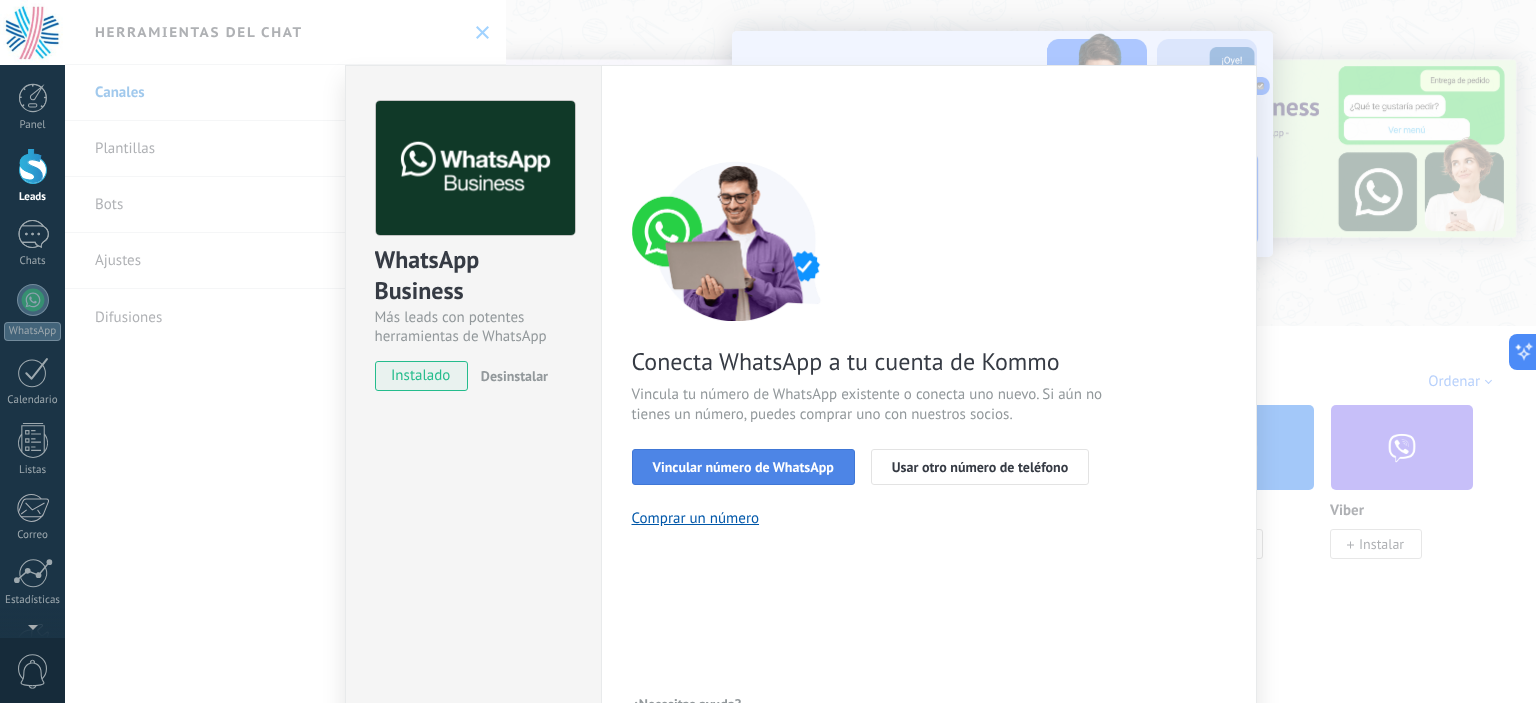 click on "Vincular número de WhatsApp" at bounding box center (743, 467) 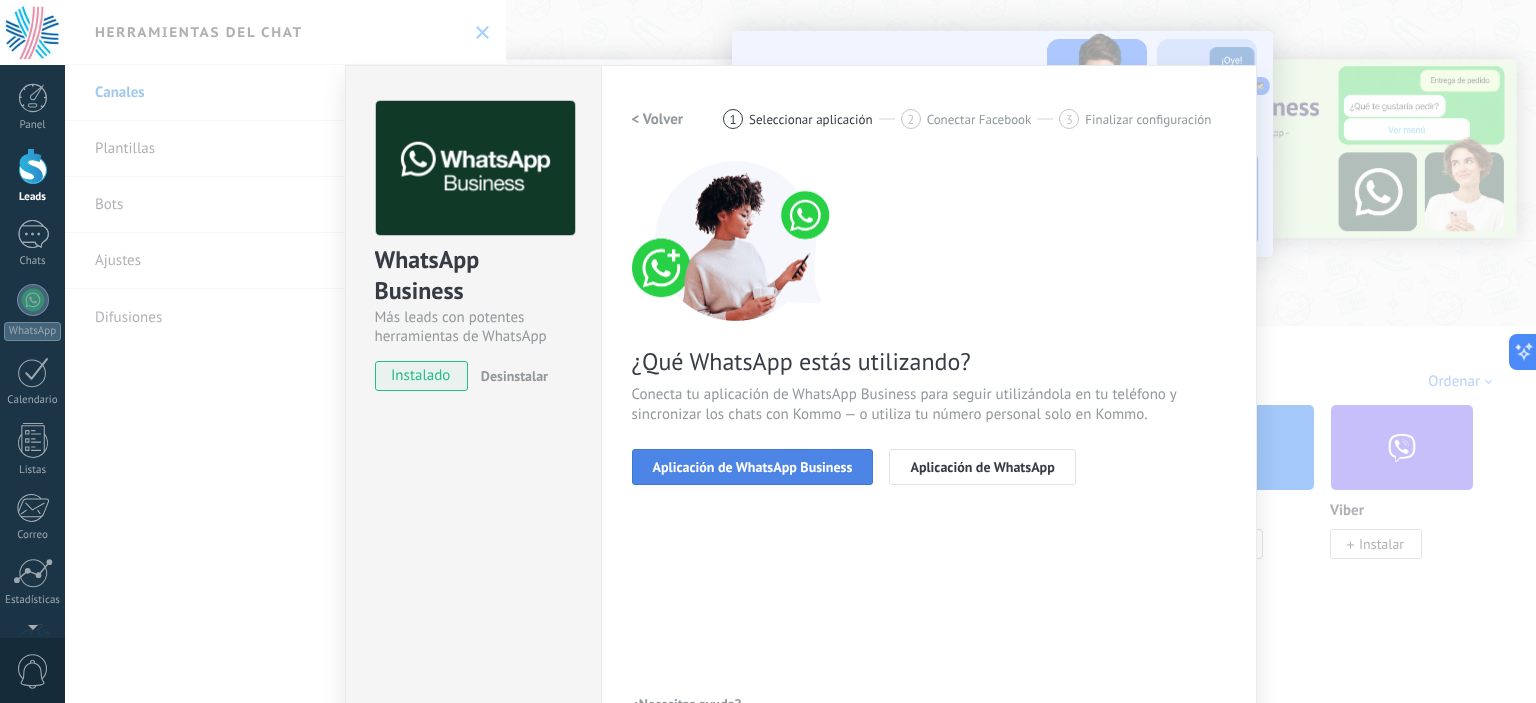 click on "Aplicación de WhatsApp Business" at bounding box center (753, 467) 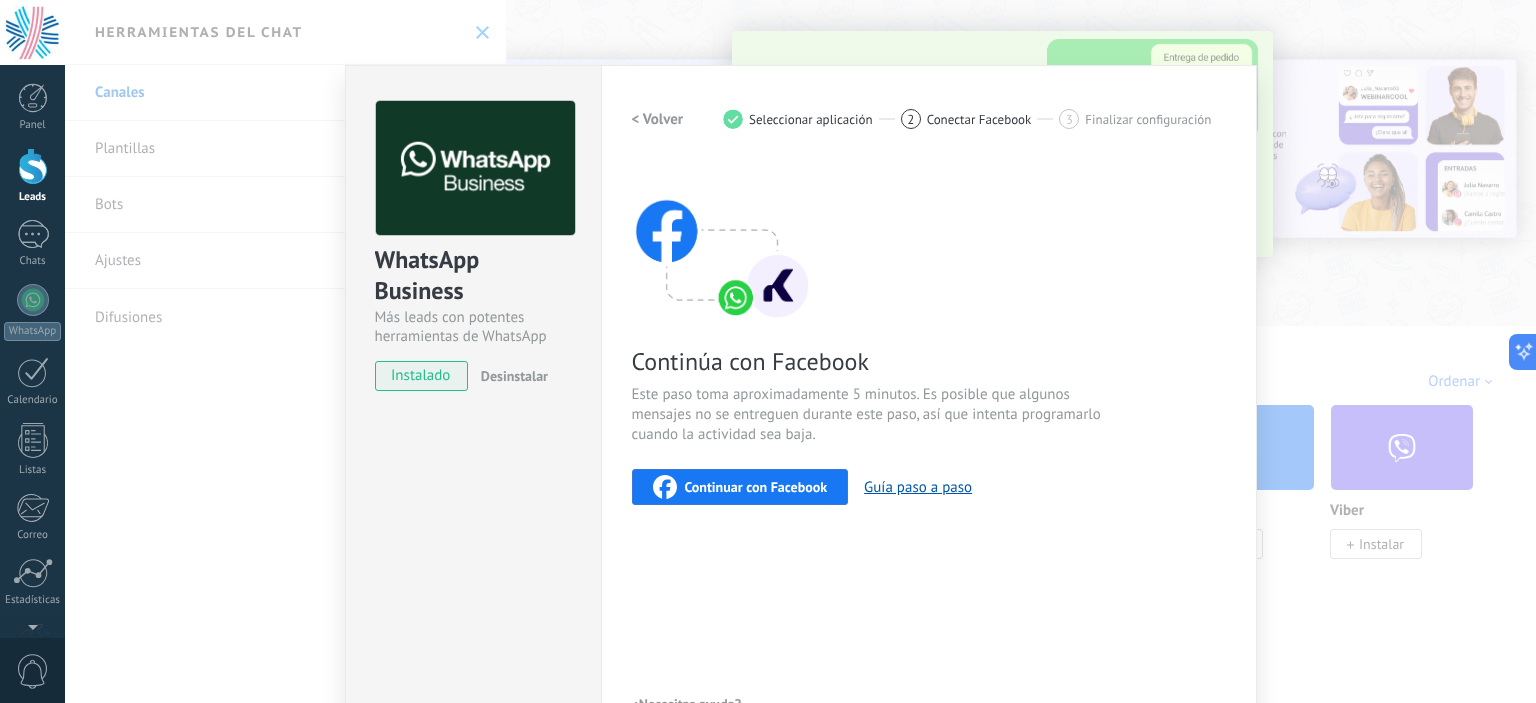 click on "Continuar con Facebook" at bounding box center (756, 487) 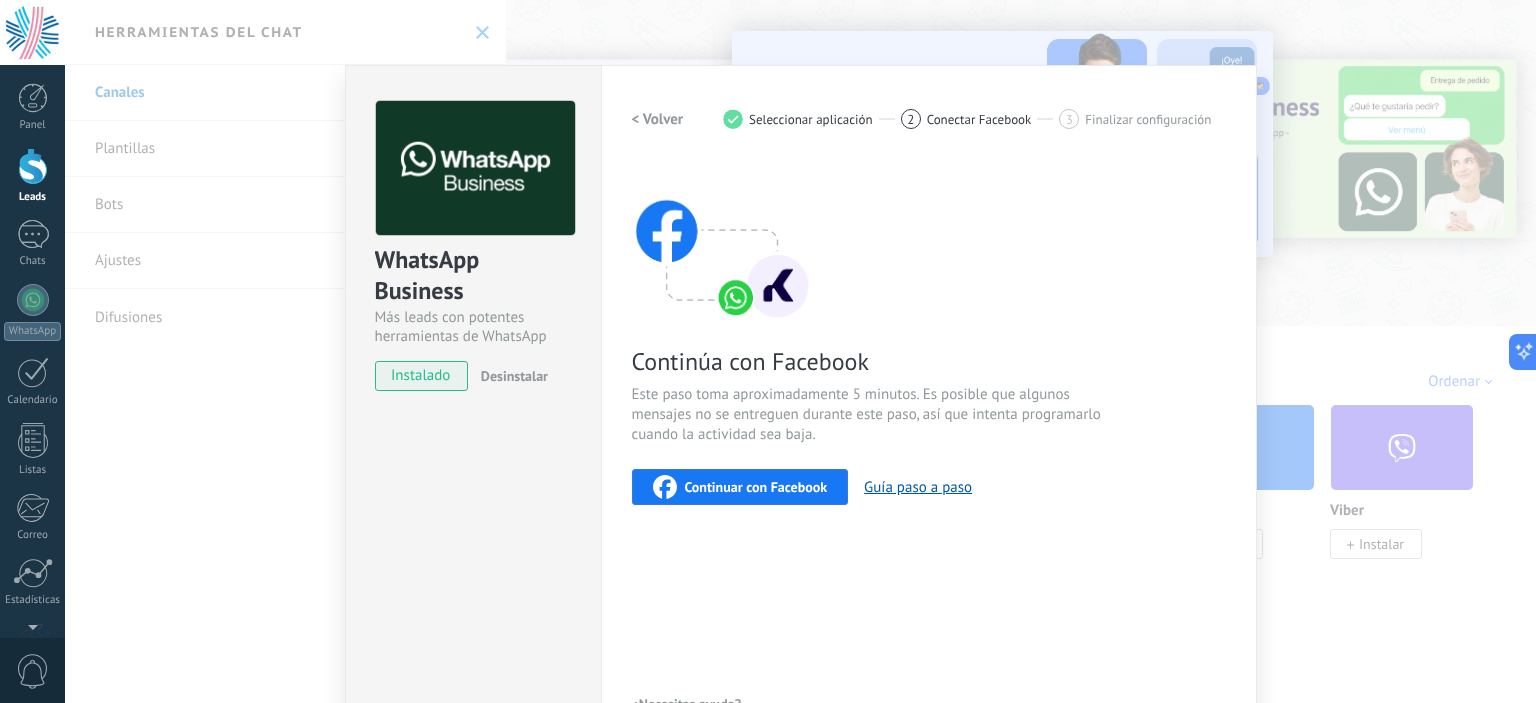 click on "WhatsApp Business Más leads con potentes herramientas de WhatsApp instalado Desinstalar Configuraciones Autorizaciones Esta pestaña registra a los usuarios que han concedido acceso a las integración a esta cuenta. Si deseas remover la posibilidad que un usuario pueda enviar solicitudes a la cuenta en nombre de esta integración, puedes revocar el acceso. Si el acceso a todos los usuarios es revocado, la integración dejará de funcionar. Esta aplicacion está instalada, pero nadie le ha dado acceso aun. WhatsApp Cloud API más _:  Guardar < Volver 1 Seleccionar aplicación 2 Conectar Facebook  3 Finalizar configuración Continúa con Facebook Este paso toma aproximadamente 5 minutos. Es posible que algunos mensajes no se entreguen durante este paso, así que intenta programarlo cuando la actividad sea baja. Continuar con Facebook Guía paso a paso ¿Necesitas ayuda?" at bounding box center (800, 351) 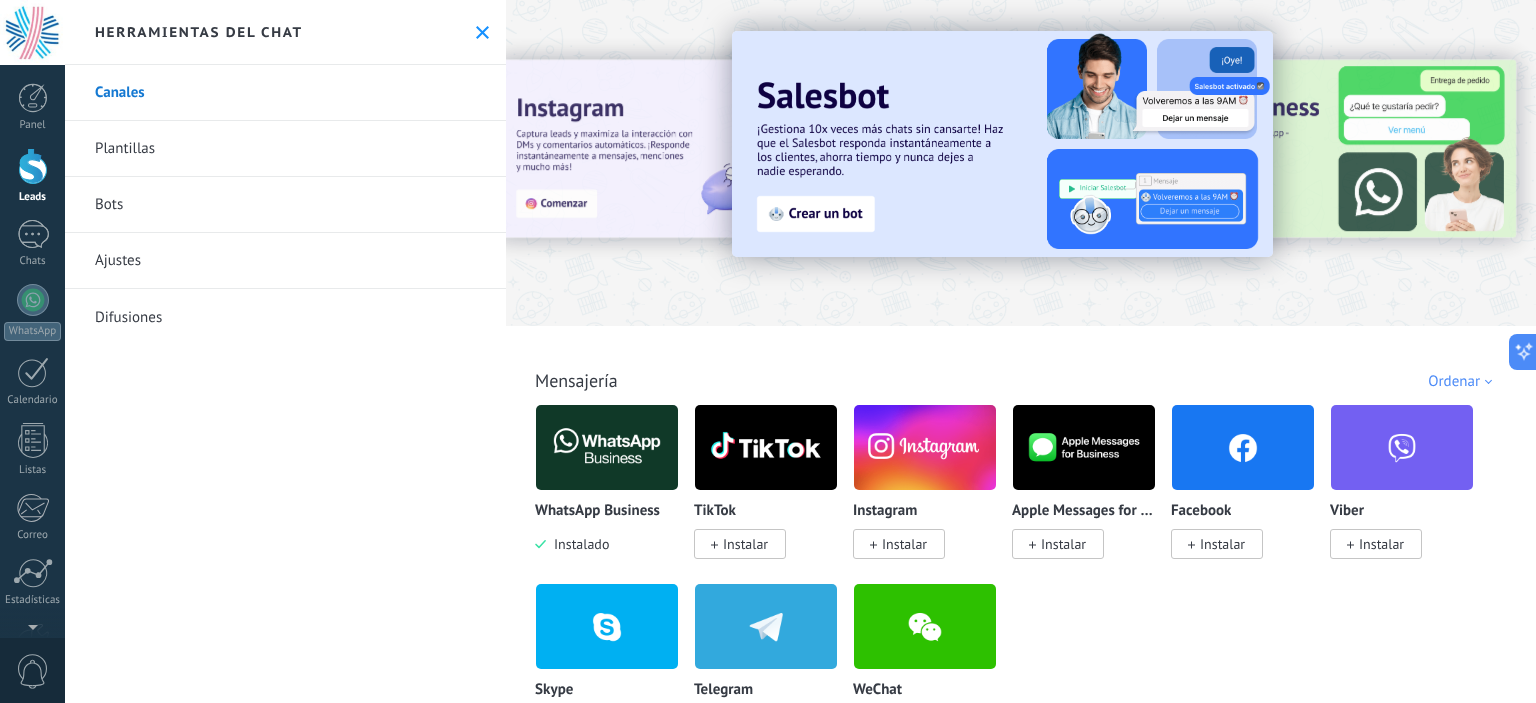 scroll, scrollTop: 100, scrollLeft: 0, axis: vertical 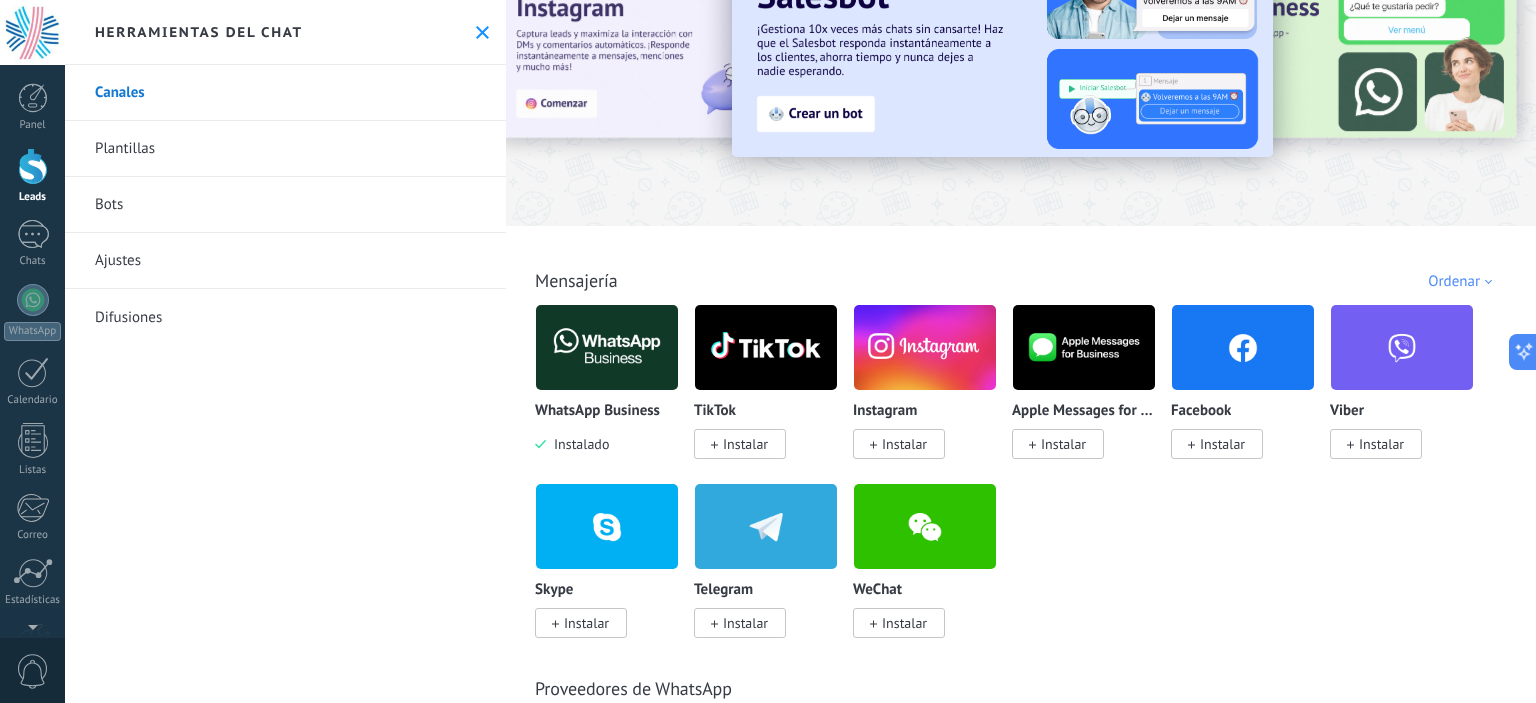 click on "Instalar" at bounding box center [1222, 444] 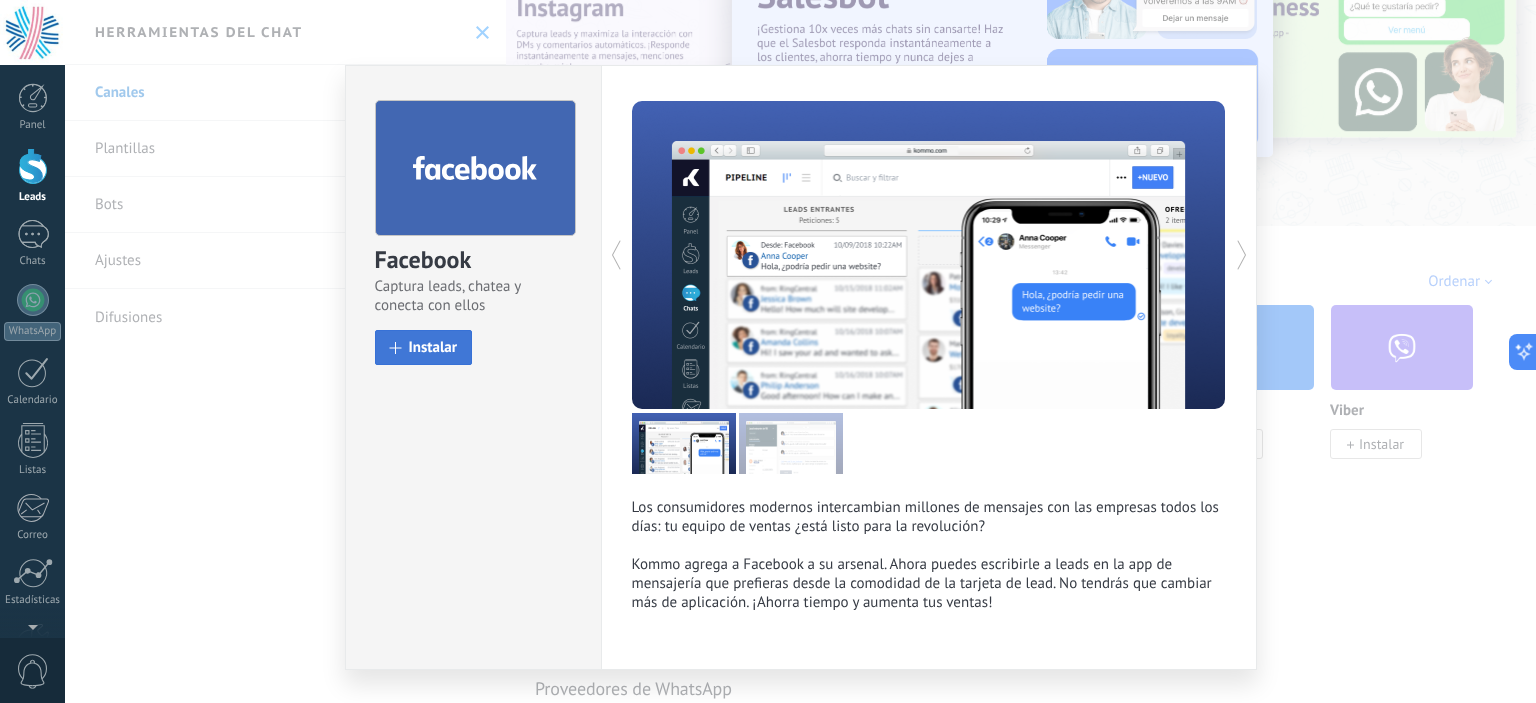 click on "Instalar" at bounding box center (433, 347) 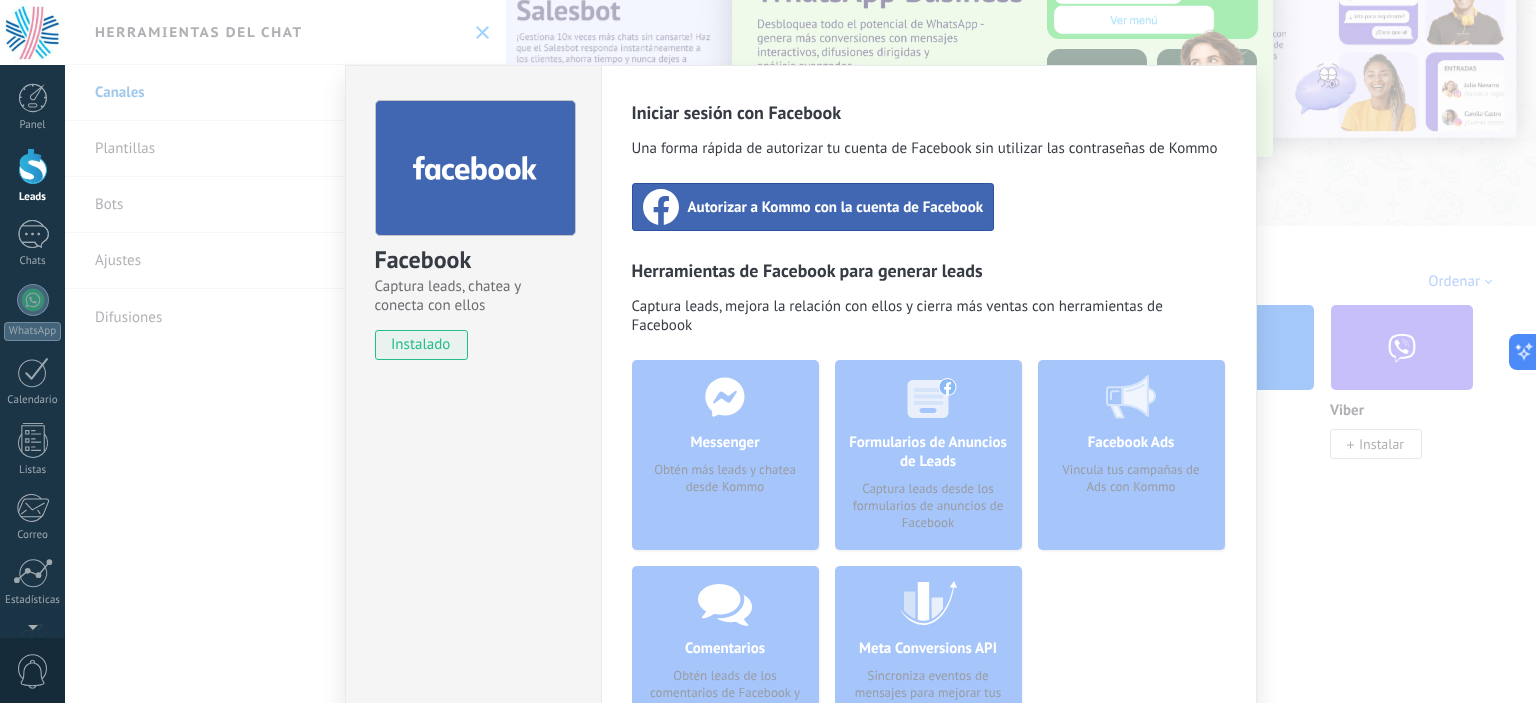 click on "Autorizar a Kommo con la cuenta de Facebook" at bounding box center (836, 207) 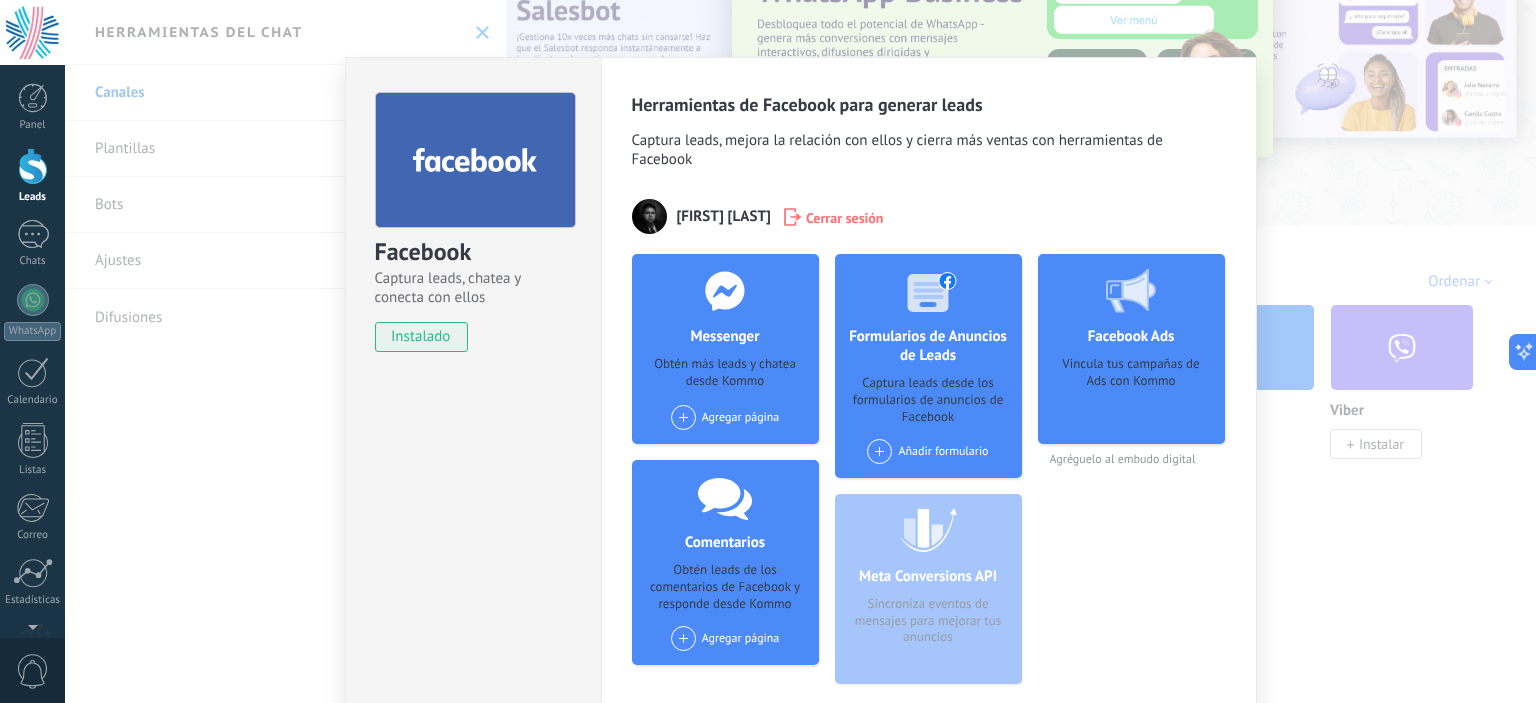 scroll, scrollTop: 0, scrollLeft: 0, axis: both 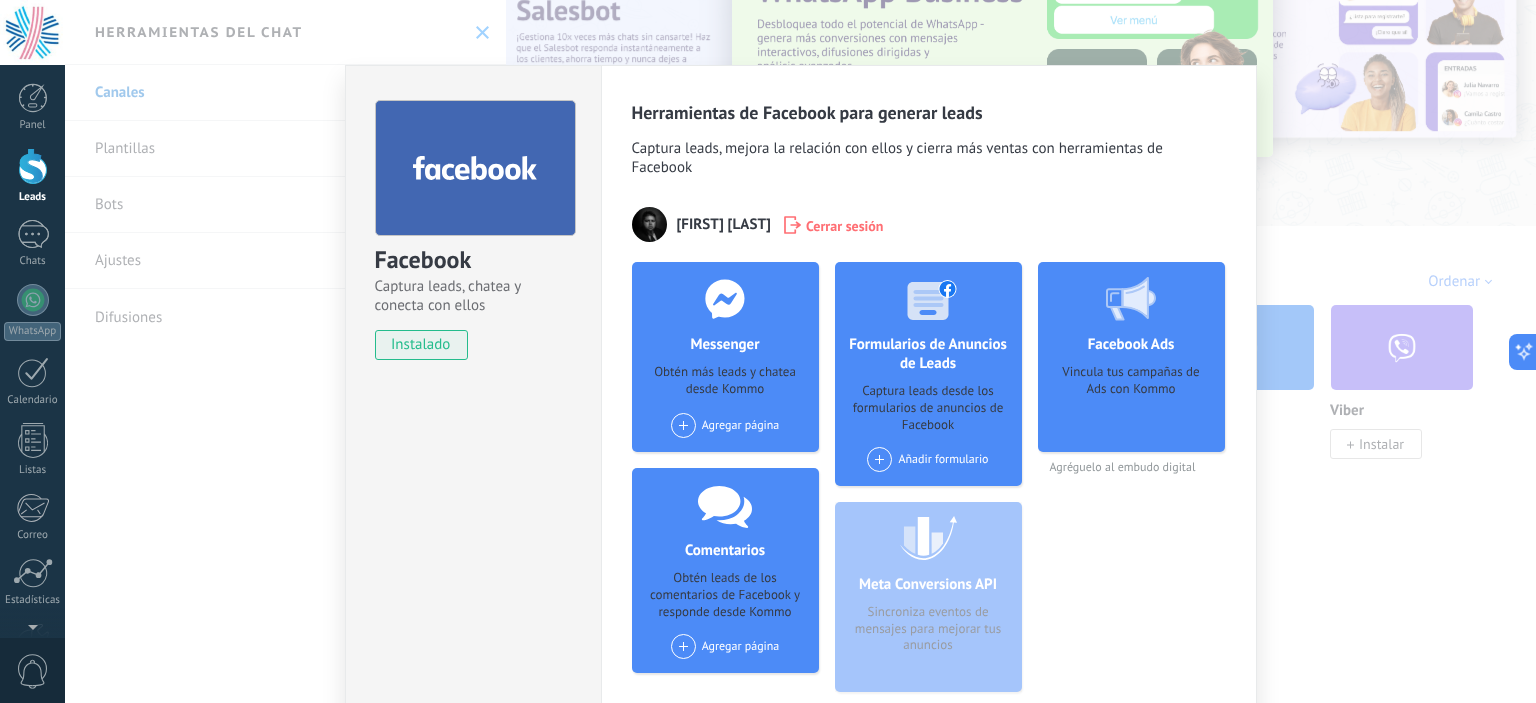 click on "Facebook Captura leads, chatea y conecta con ellos instalado Desinstalar Herramientas de Facebook para generar leads Captura leads, mejora la relación con ellos y cierra más ventas con herramientas de Facebook [FIRST] [LAST] Cerrar sesión Messenger Obtén más leads y chatea desde Kommo Agregar página Comentarios Obtén leads de los comentarios de Facebook y responde desde Kommo Agregar página Formularios de Anuncios de Leads Captura leads desde los formularios de anuncios de Facebook Añadir formulario Meta Conversions API Sincroniza eventos de mensajes para mejorar tus anuncios Facebook Ads Vincula tus campañas de Ads con Kommo Agréguelo al embudo digital más" at bounding box center [800, 351] 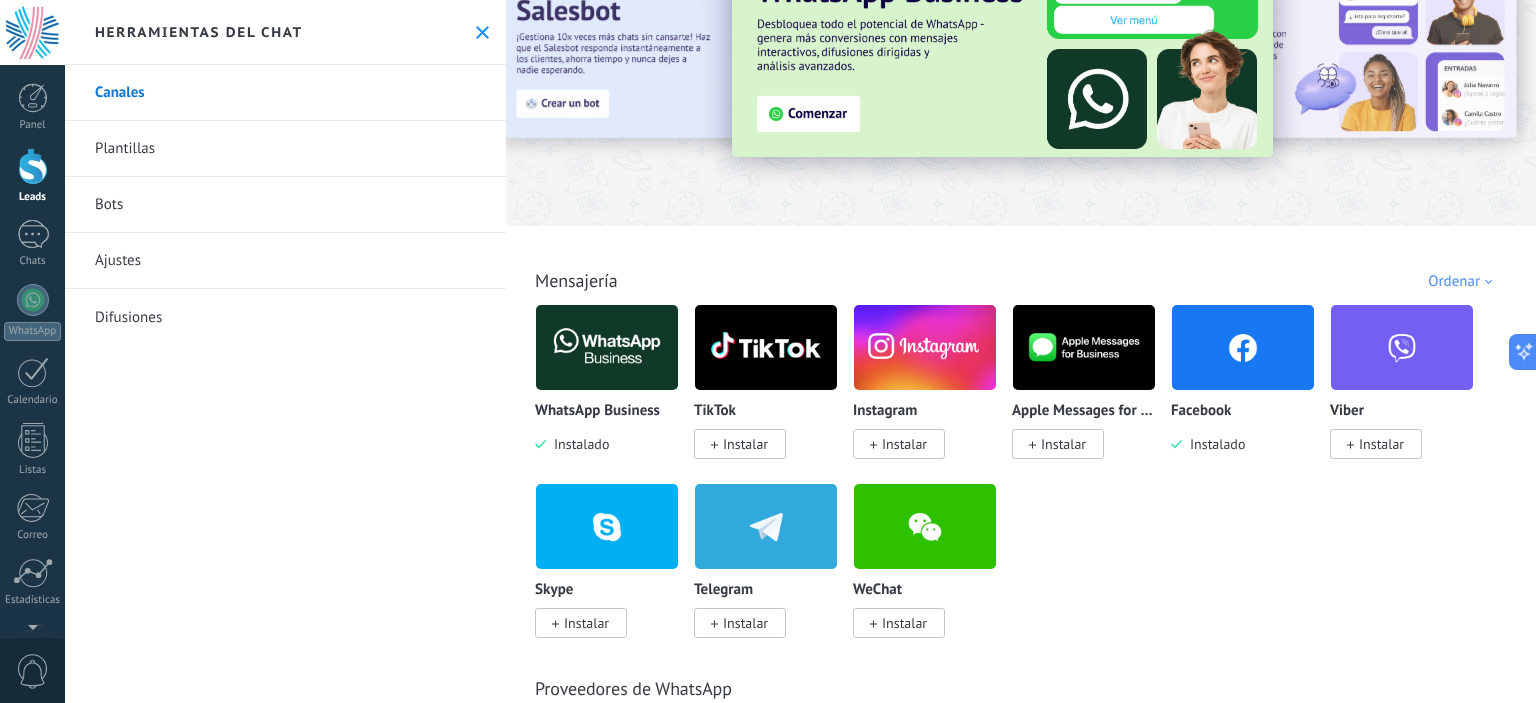scroll, scrollTop: 0, scrollLeft: 0, axis: both 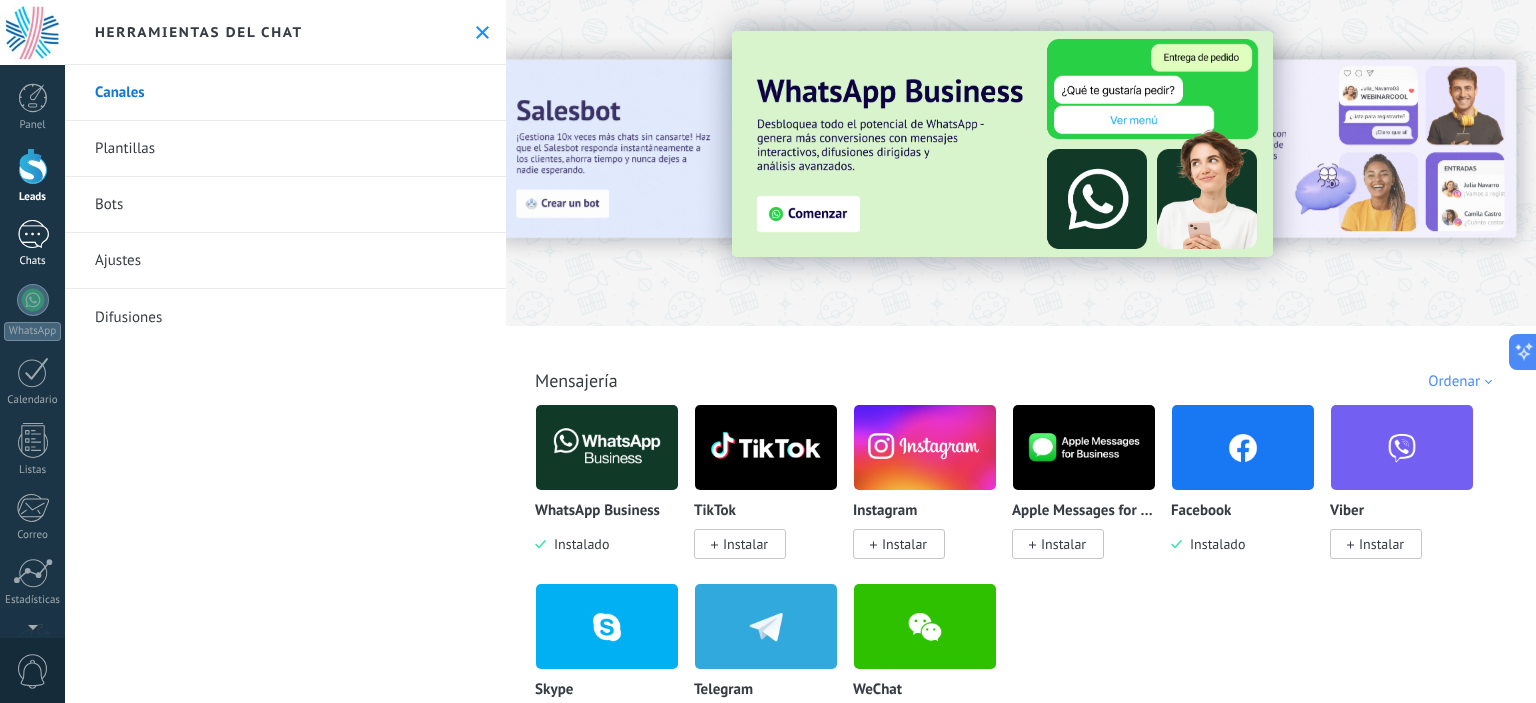 click on "1" at bounding box center (33, 234) 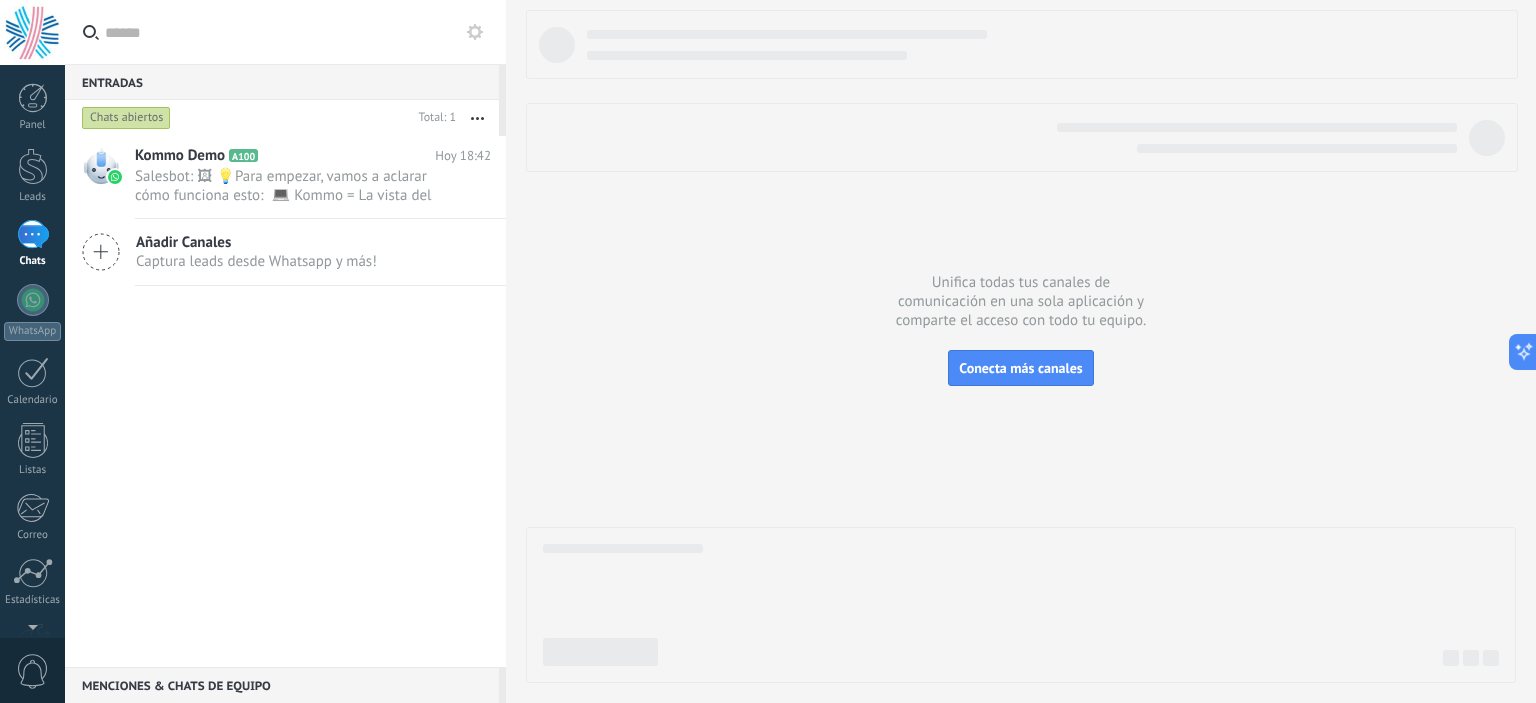 click on "Captura leads desde Whatsapp y más!" at bounding box center (256, 261) 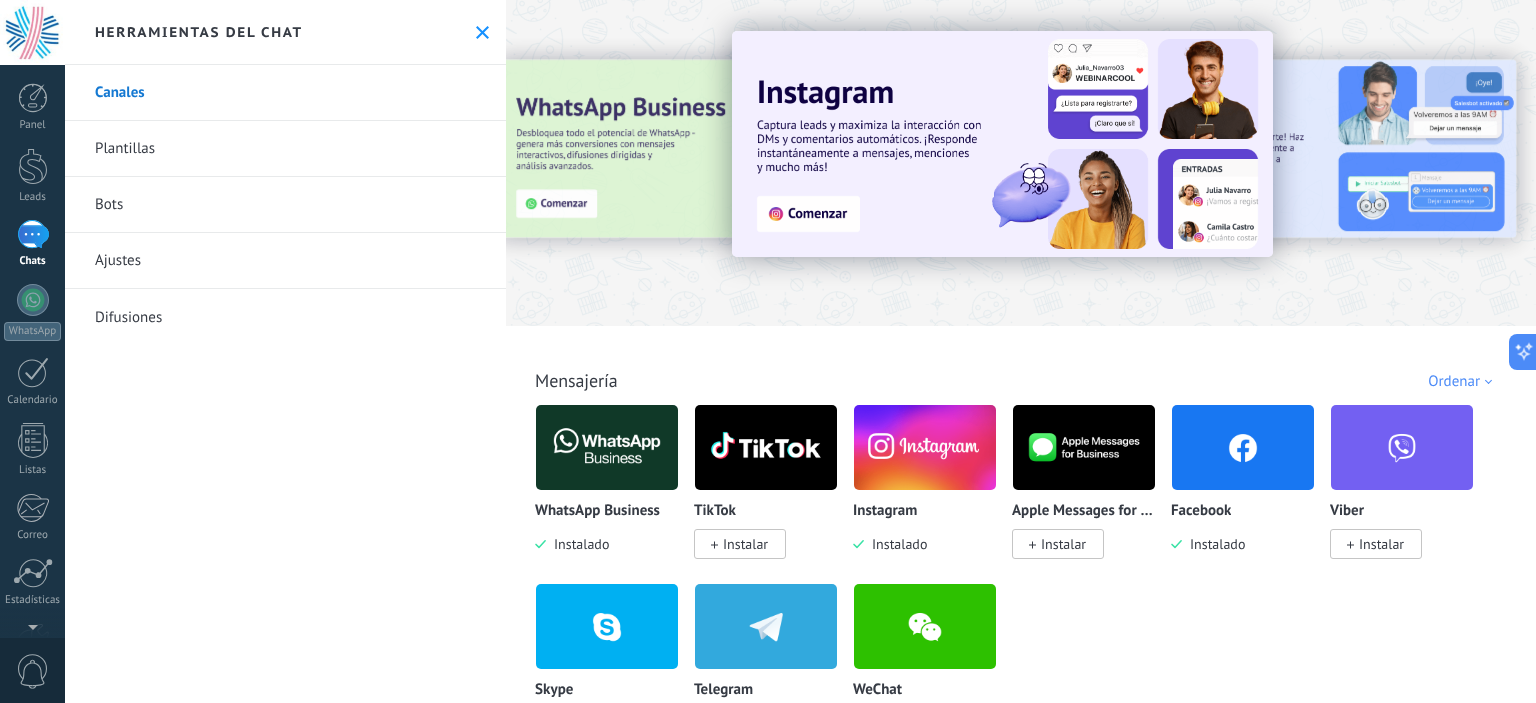 click at bounding box center [1002, 144] 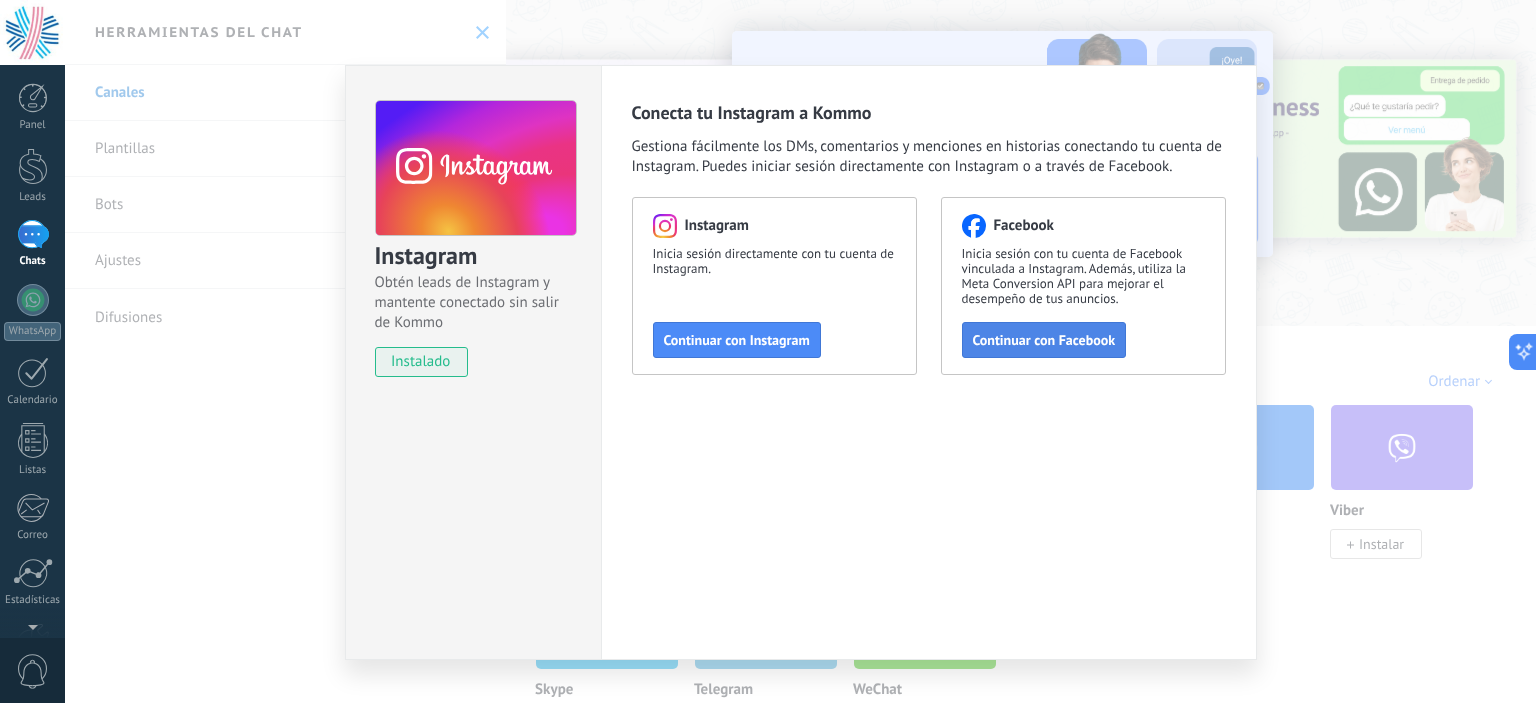 click on "Continuar con Facebook" at bounding box center [1044, 340] 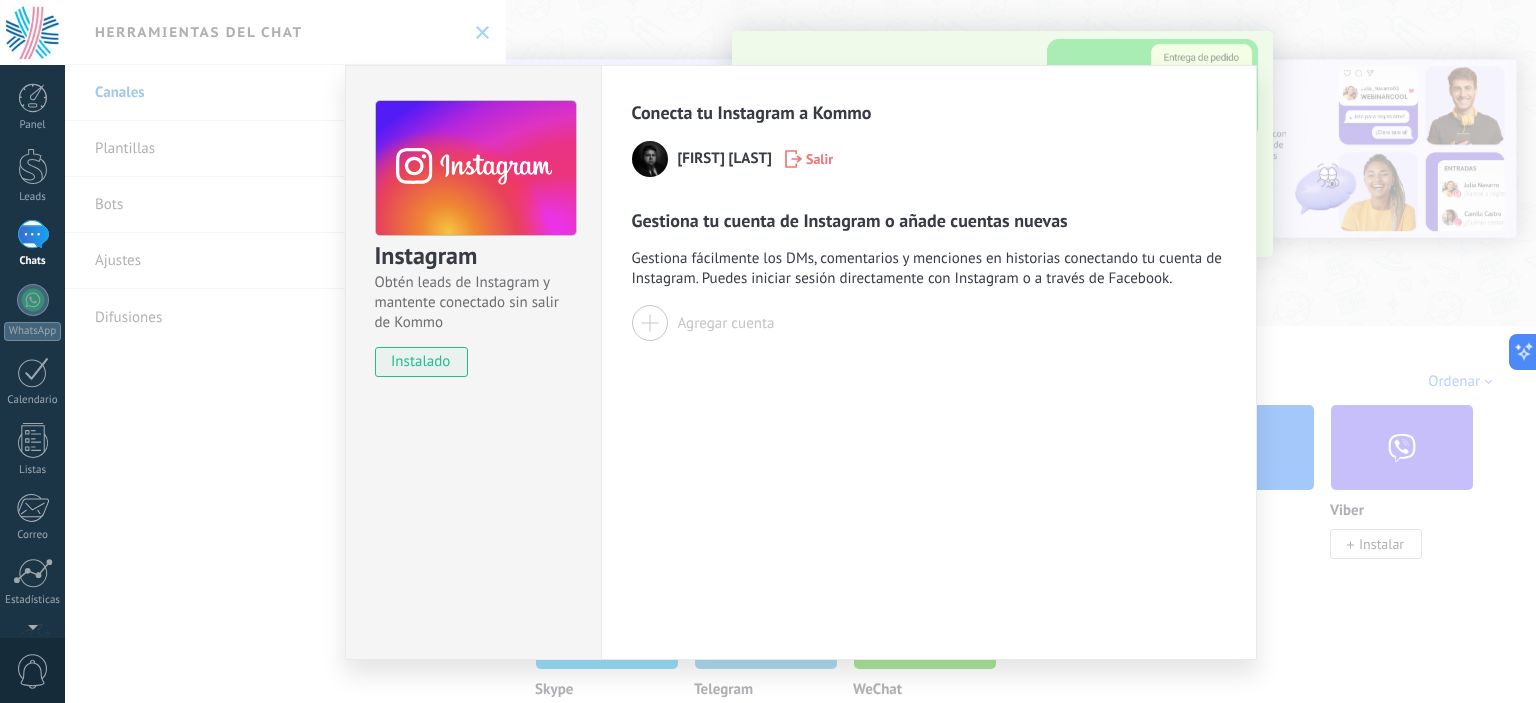 click on "Agregar cuenta" at bounding box center [726, 323] 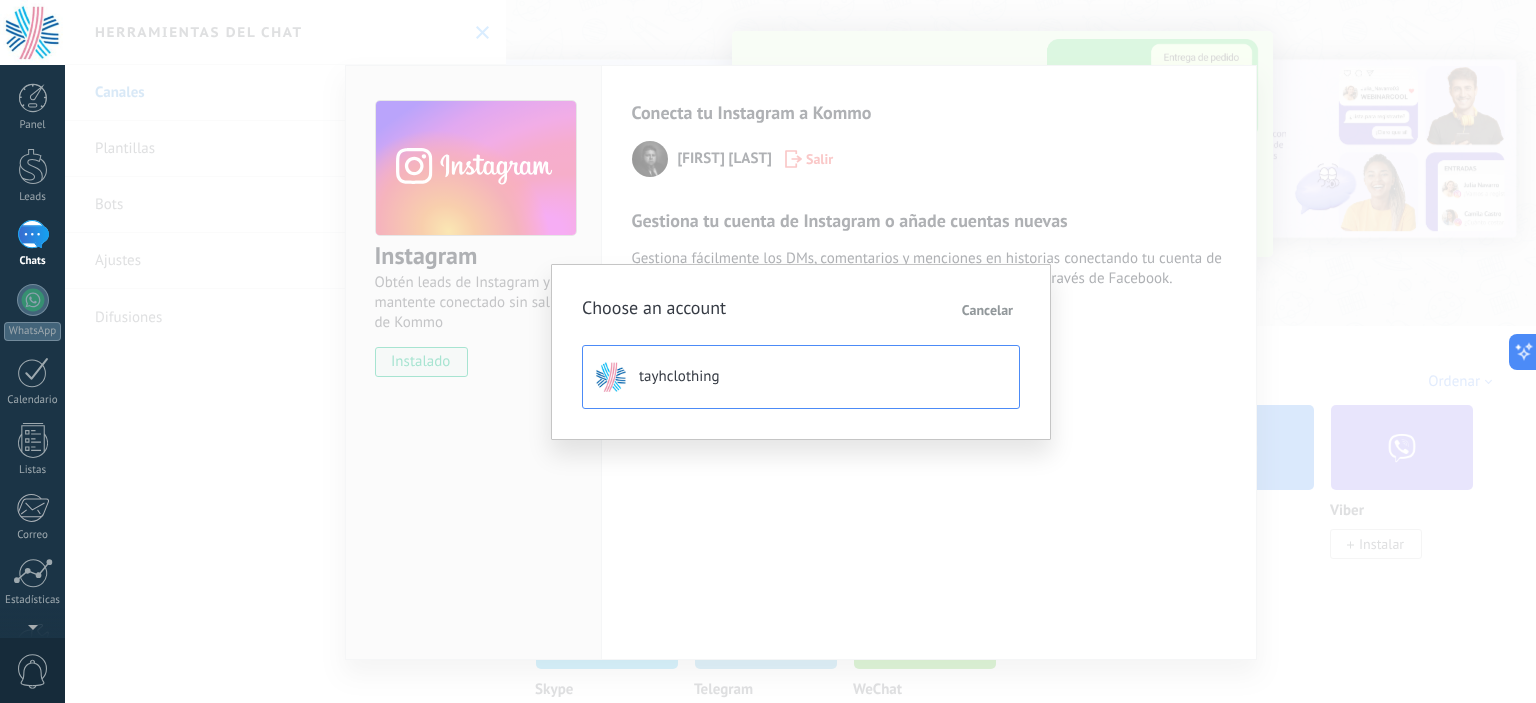 click on "tayhclothing" at bounding box center [679, 377] 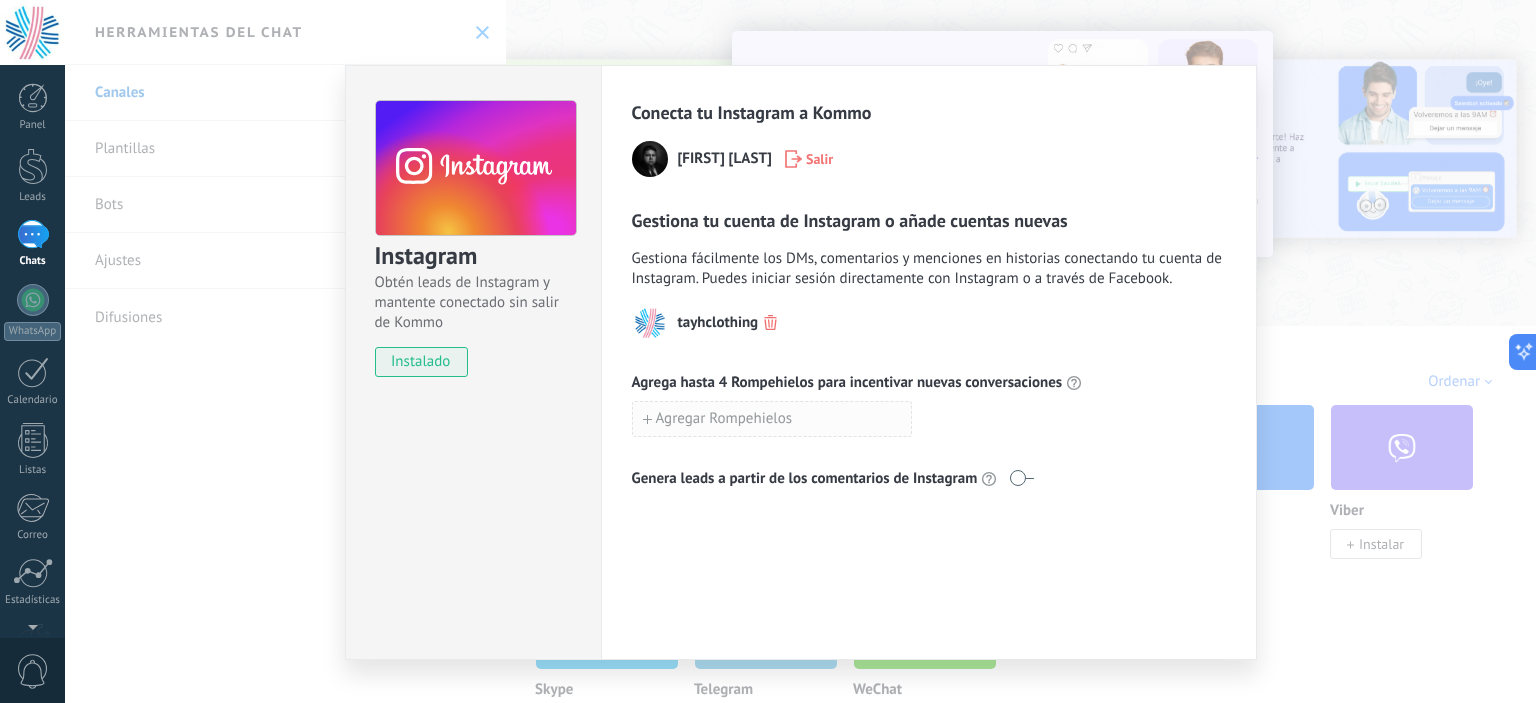 click on "Agregar Rompehielos" at bounding box center [772, 419] 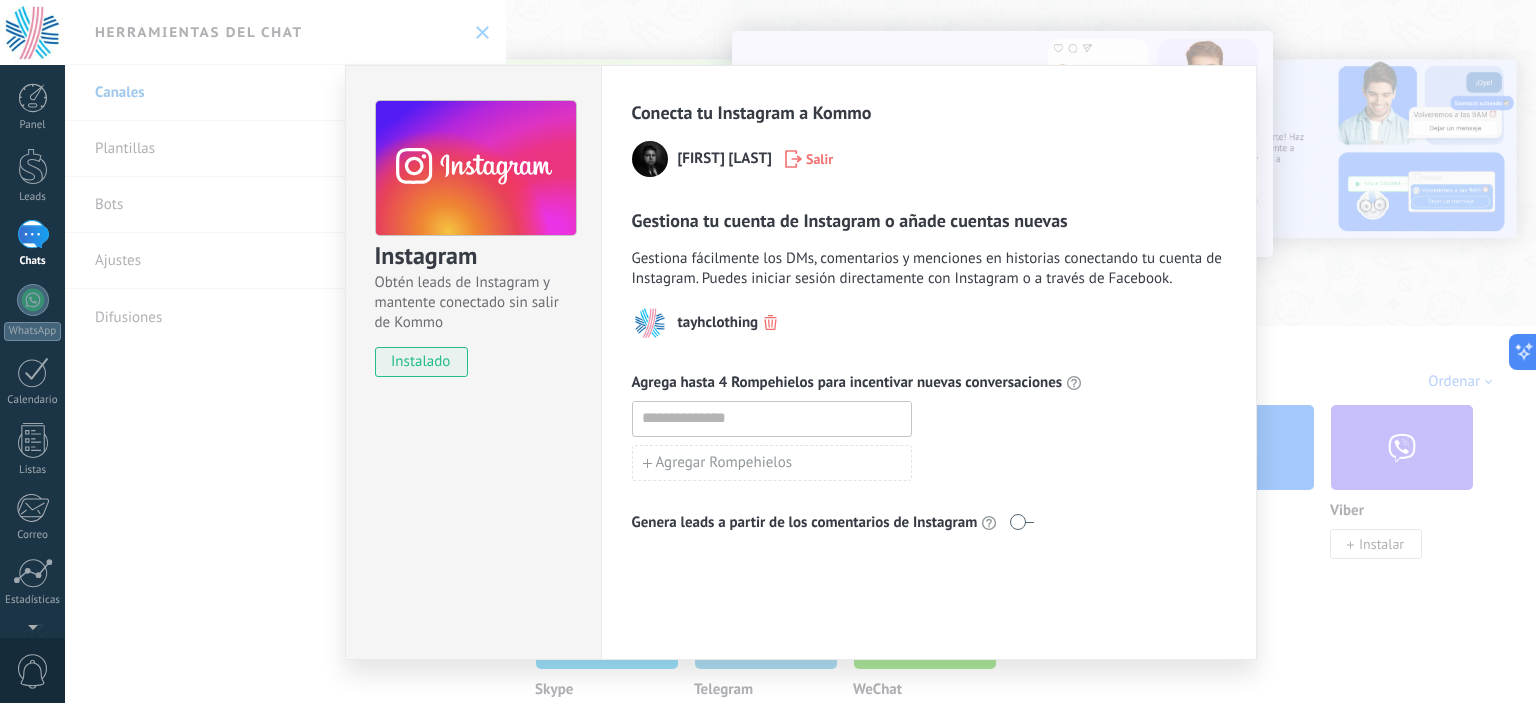 click at bounding box center [772, 418] 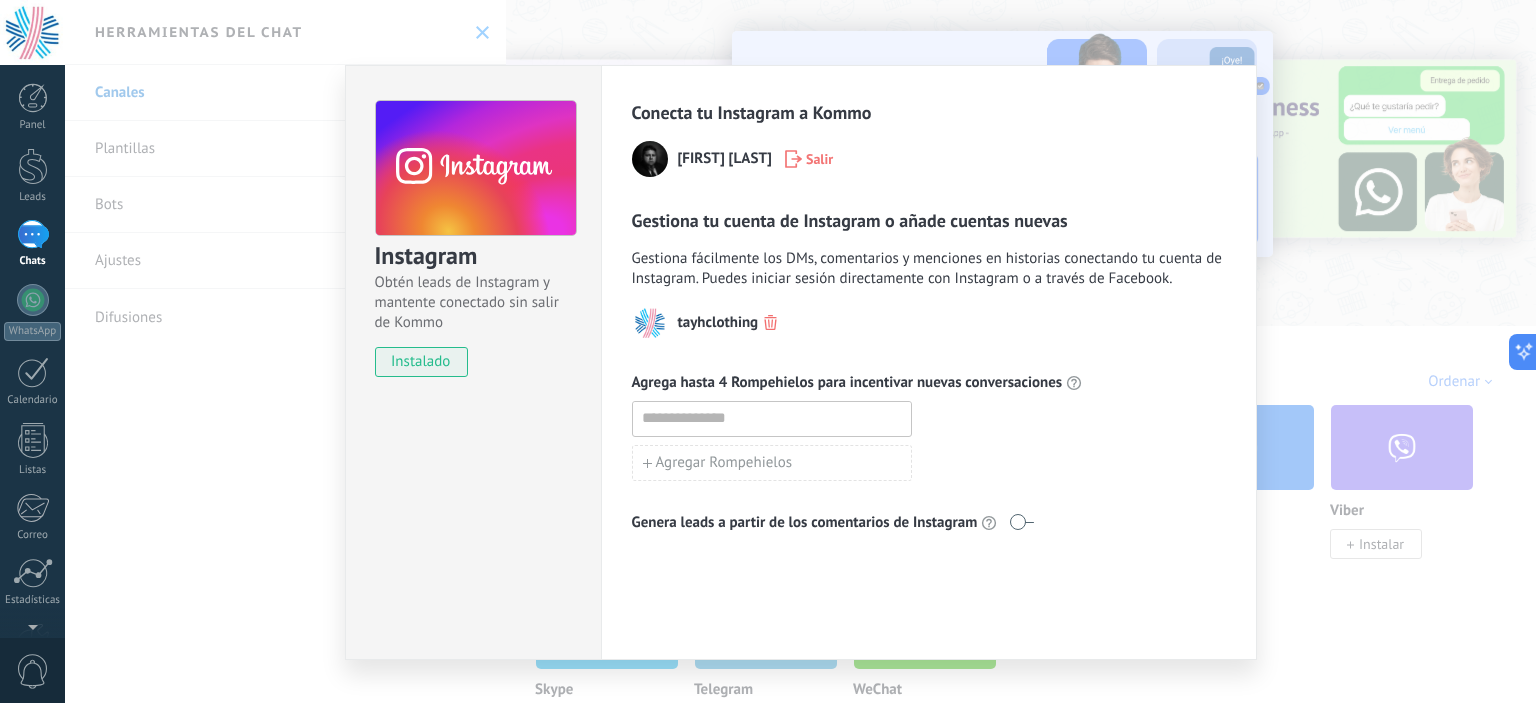 type on "*" 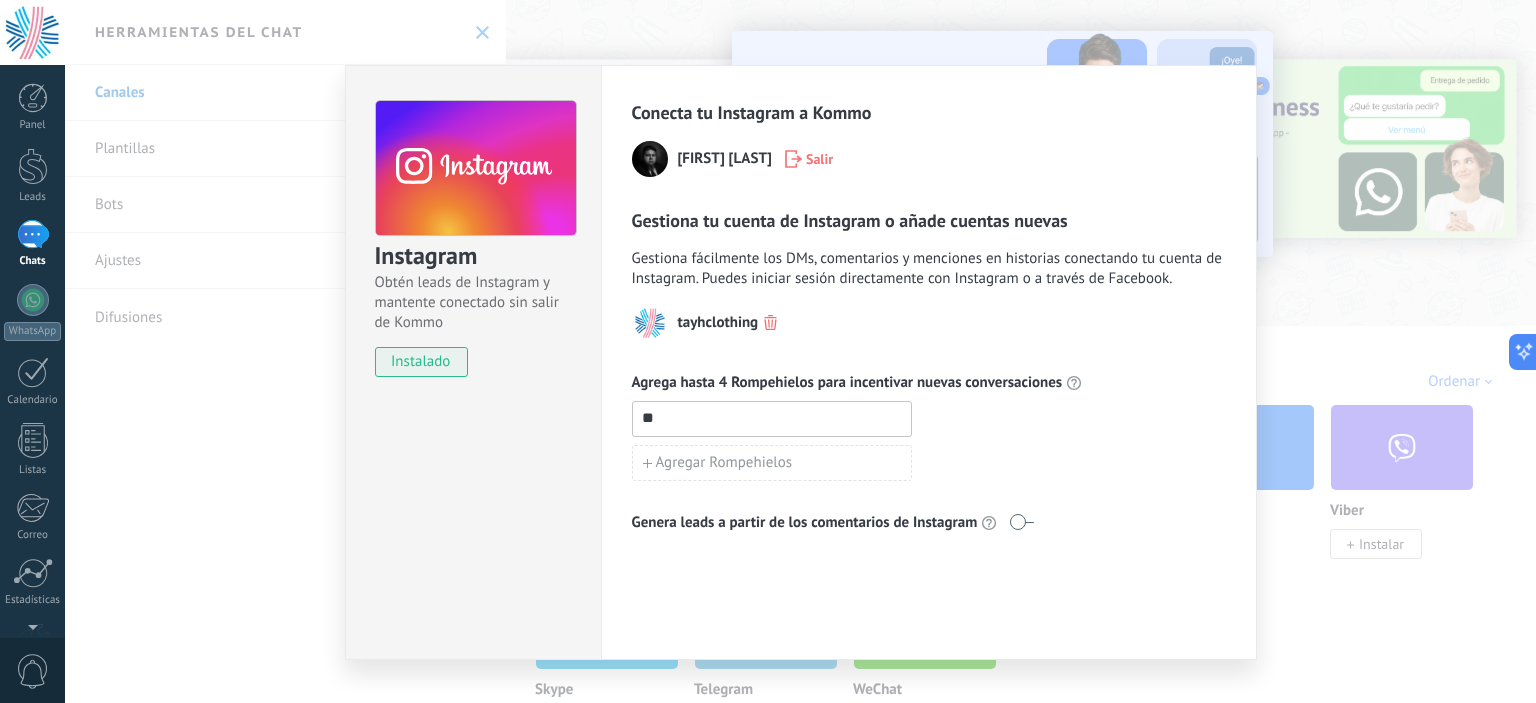 type on "*" 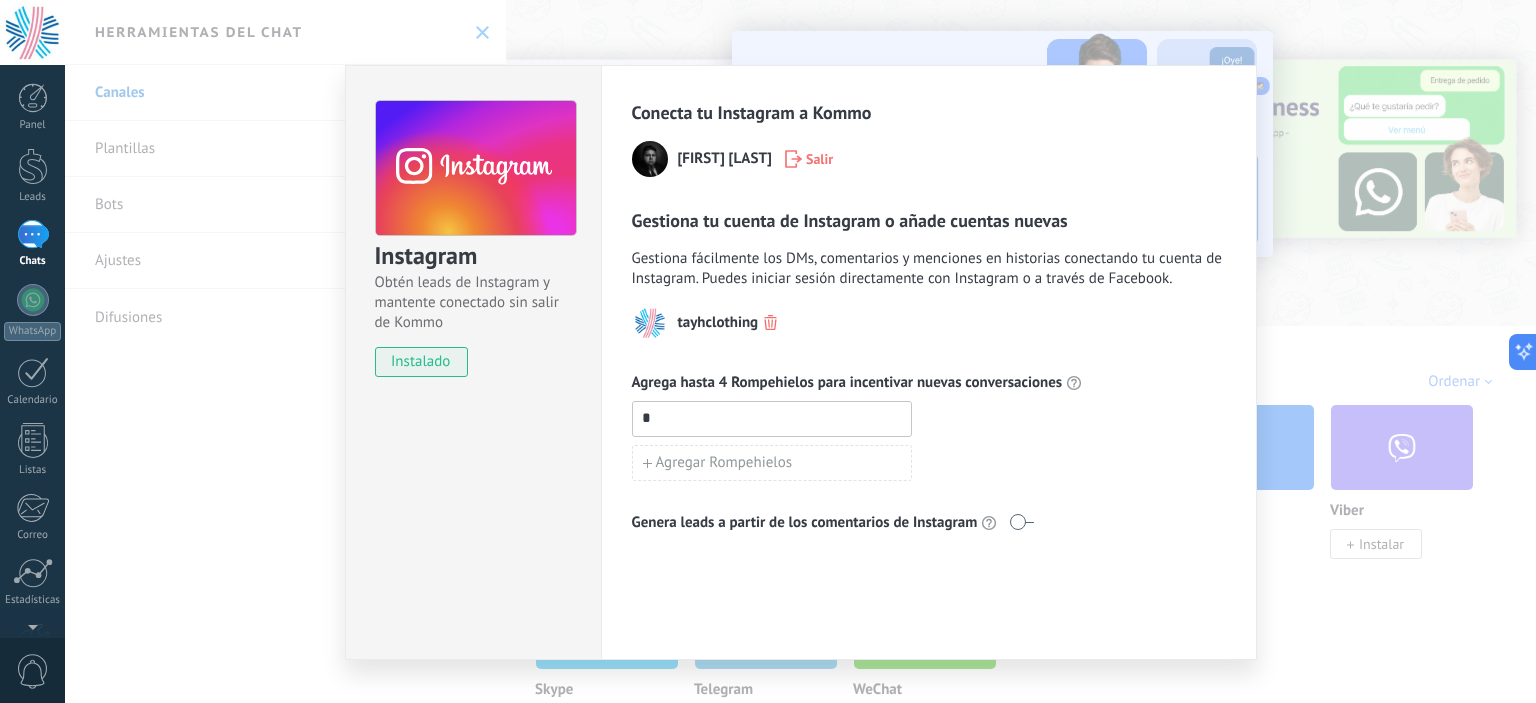 type 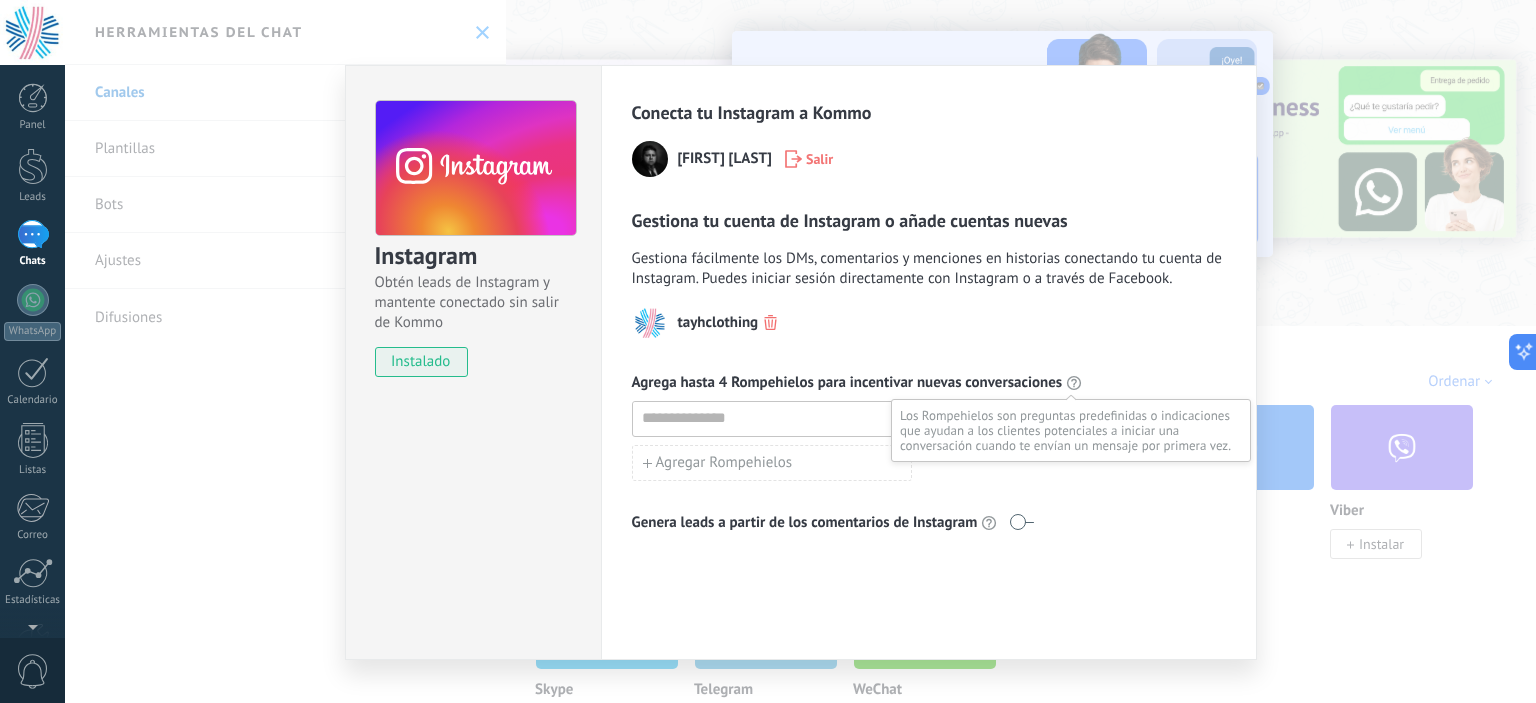 click 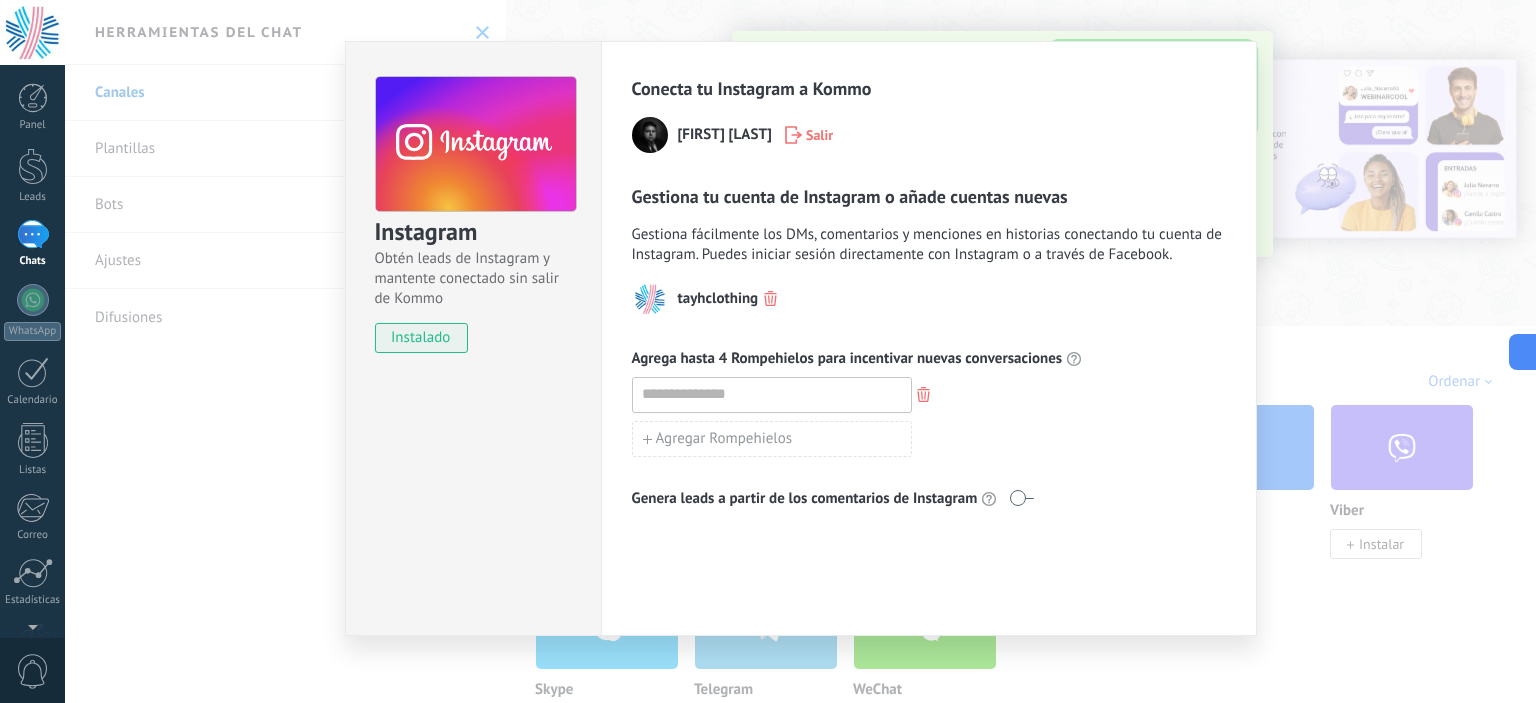 scroll, scrollTop: 32, scrollLeft: 0, axis: vertical 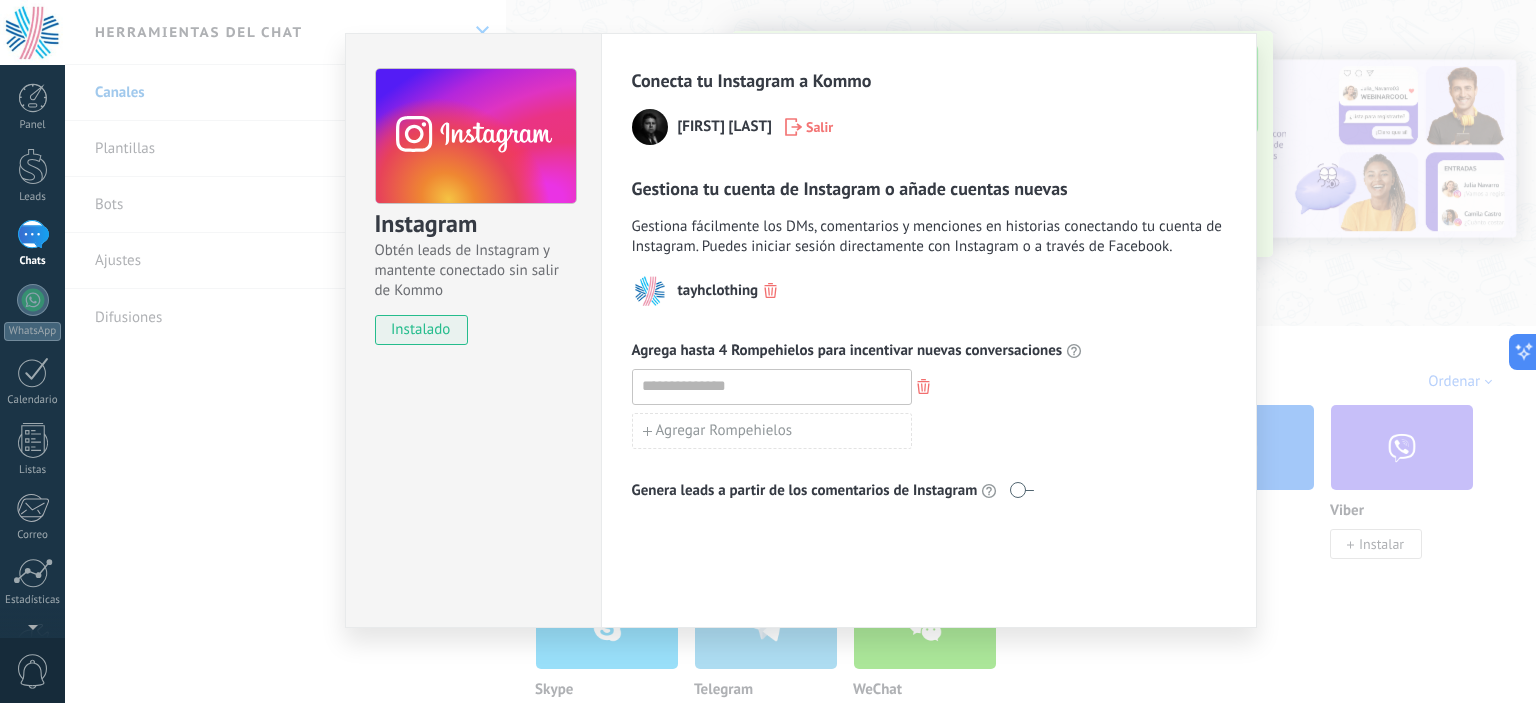 click on "Instagram Obtén leads de Instagram y mantente conectado sin salir de Kommo instalado Conecta tu Instagram a Kommo [FIRST] [LAST] Salir Gestiona tu cuenta de Instagram o añade cuentas nuevas Gestiona fácilmente los DMs, comentarios y menciones en historias conectando tu cuenta de Instagram. Puedes iniciar sesión directamente con Instagram o a través de Facebook. tayhclothing Agrega hasta 4 Rompehielos para incentivar nuevas conversaciones Agregar Rompehielos Genera leads a partir de los comentarios de Instagram" at bounding box center [800, 351] 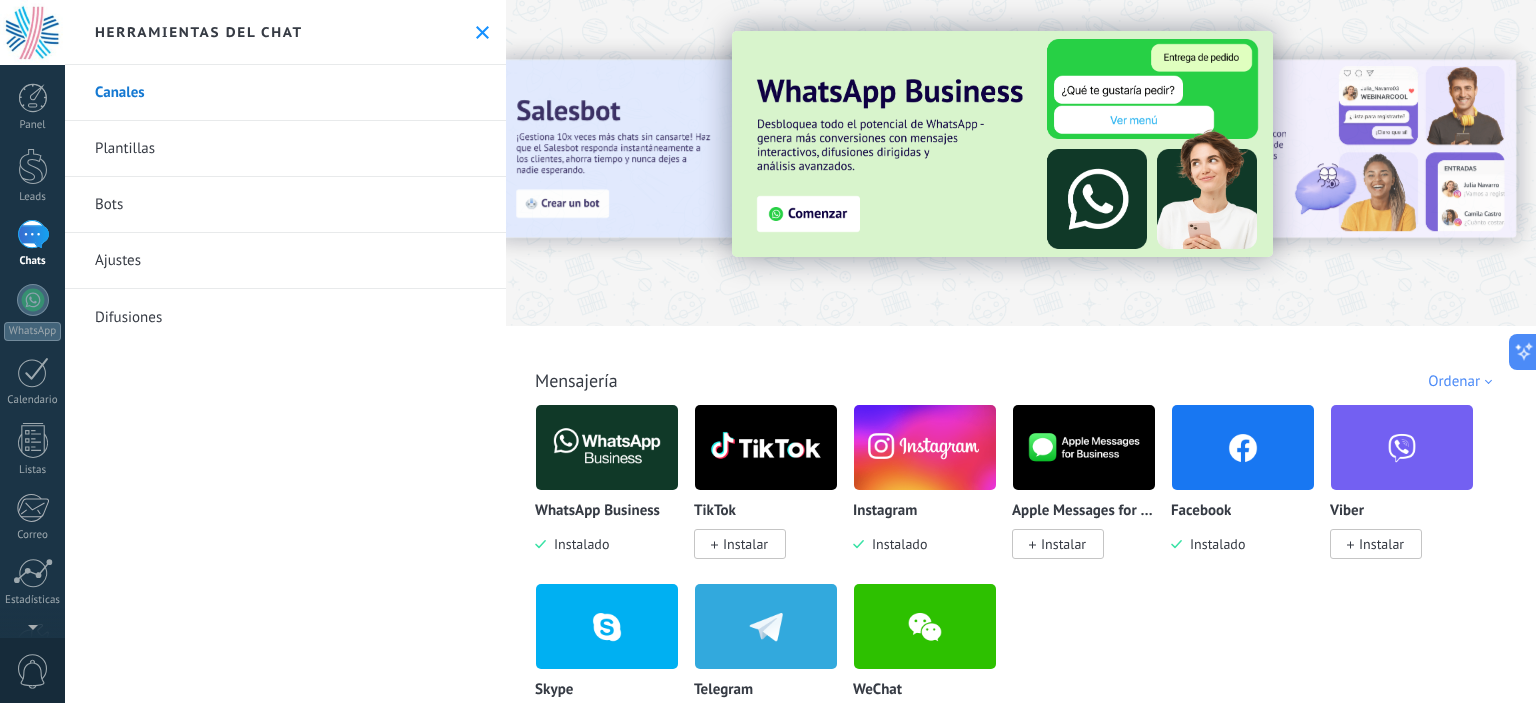 scroll, scrollTop: 0, scrollLeft: 0, axis: both 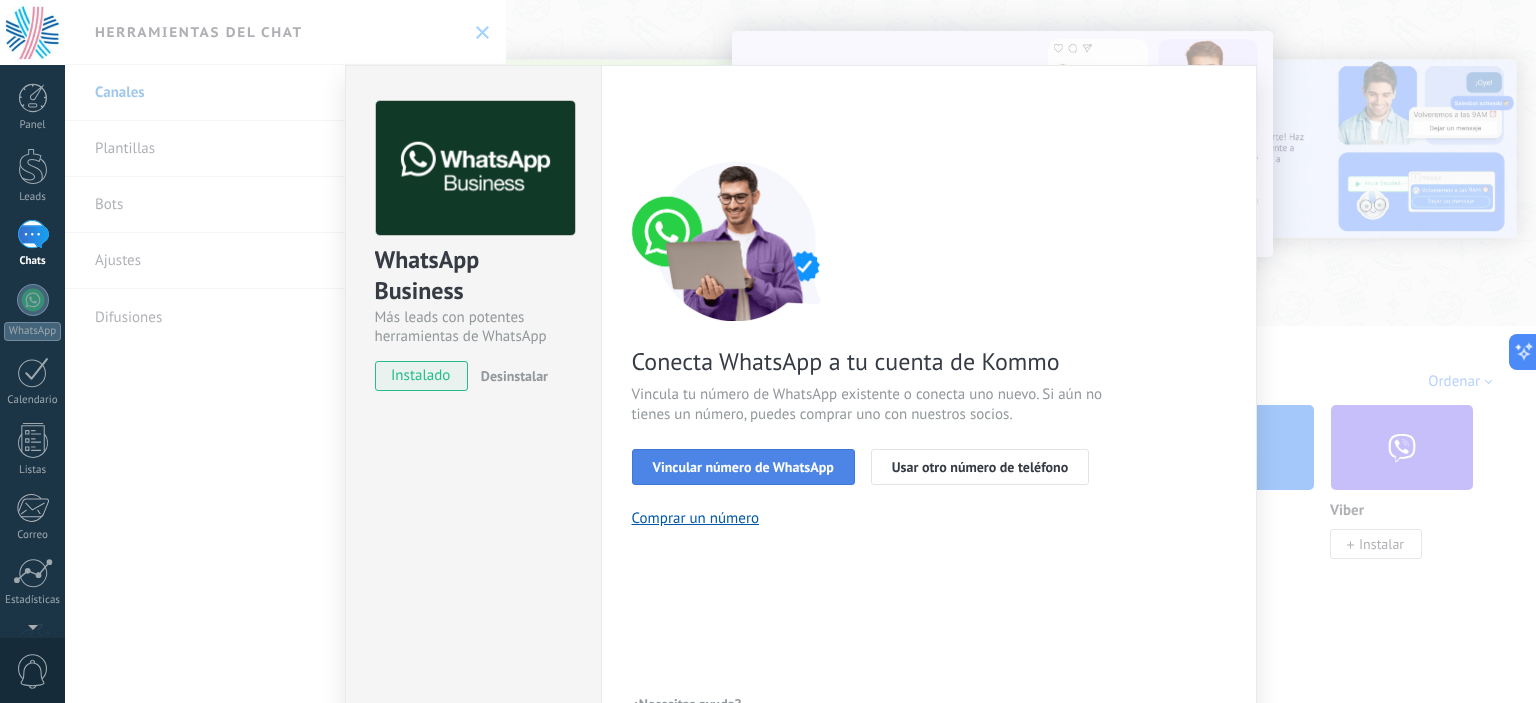 click on "Vincular número de WhatsApp" at bounding box center [743, 467] 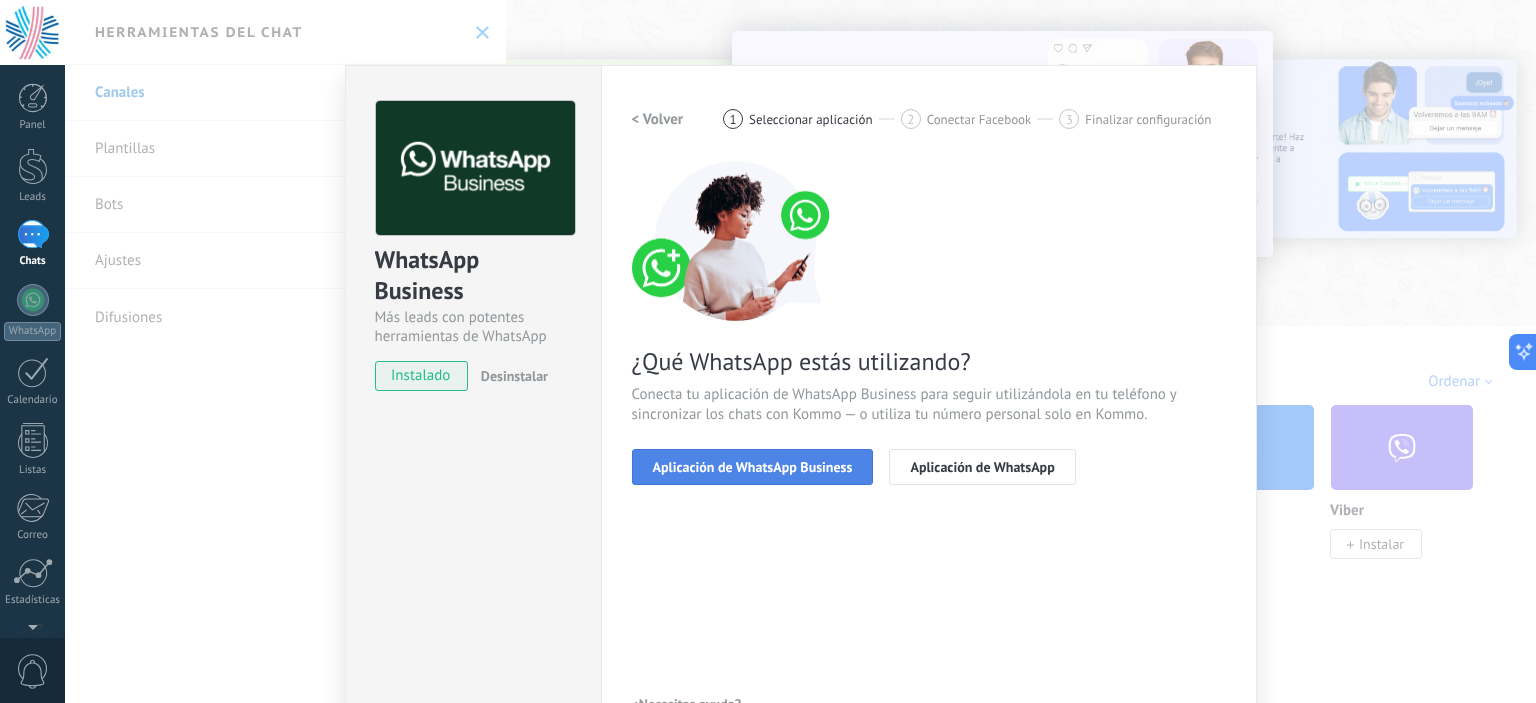 click on "Aplicación de WhatsApp Business" at bounding box center [753, 467] 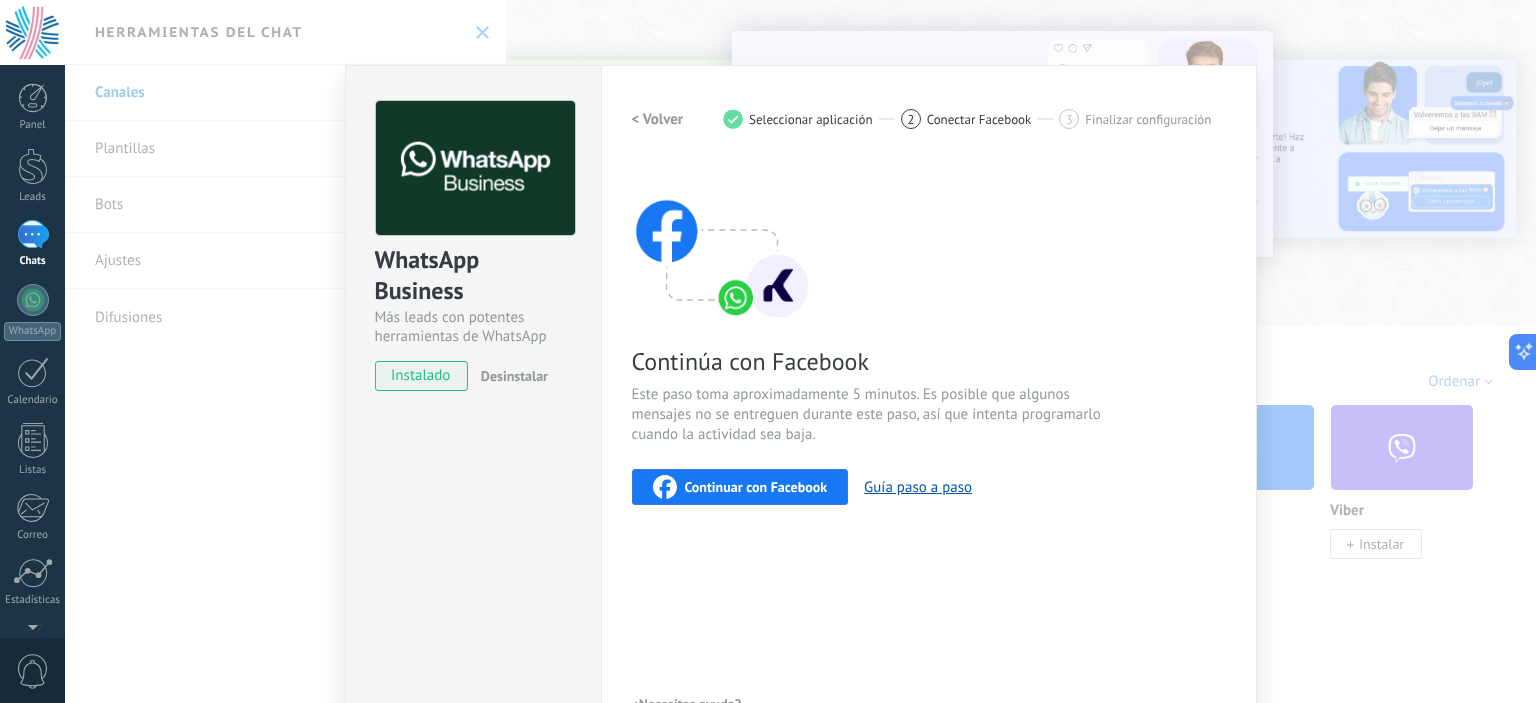 click on "Continuar con Facebook" at bounding box center (756, 487) 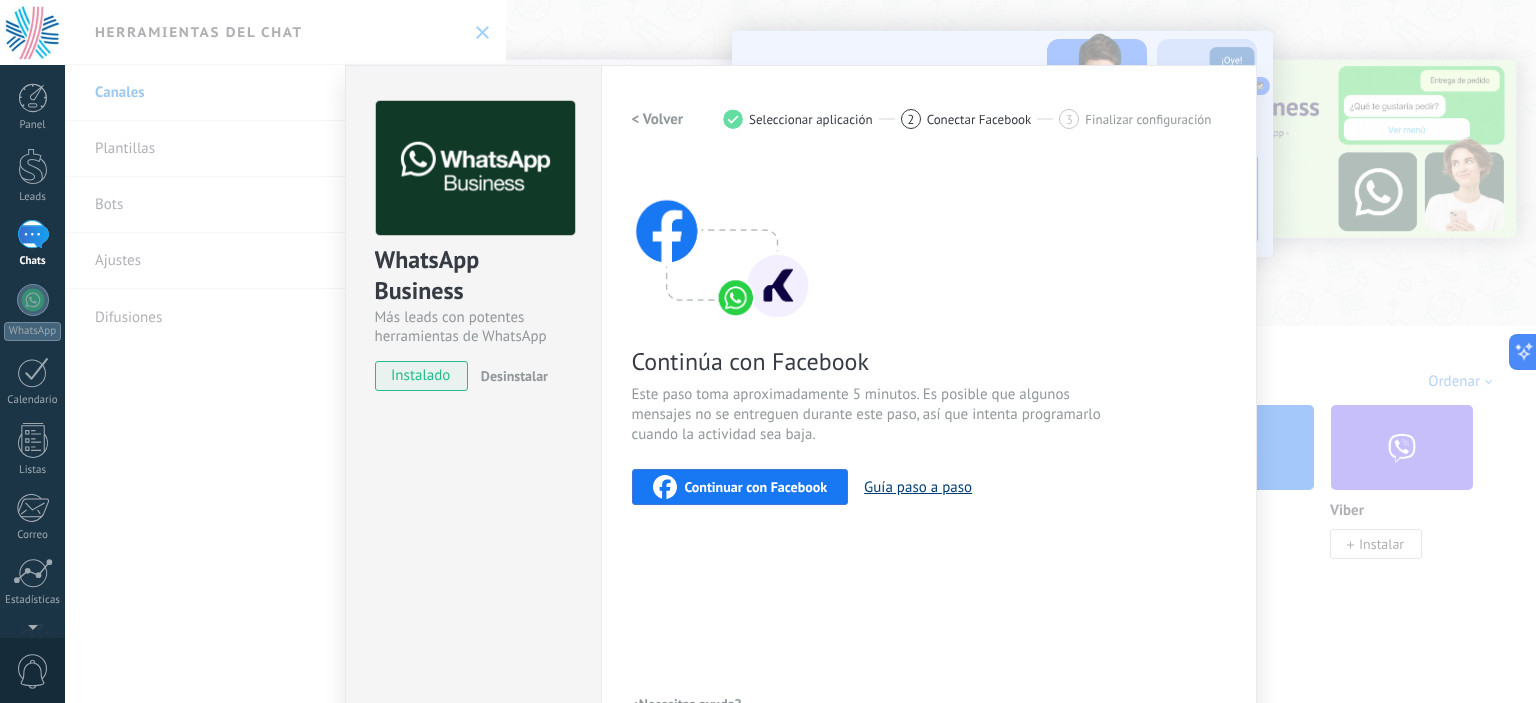 click on "Guía paso a paso" at bounding box center (918, 487) 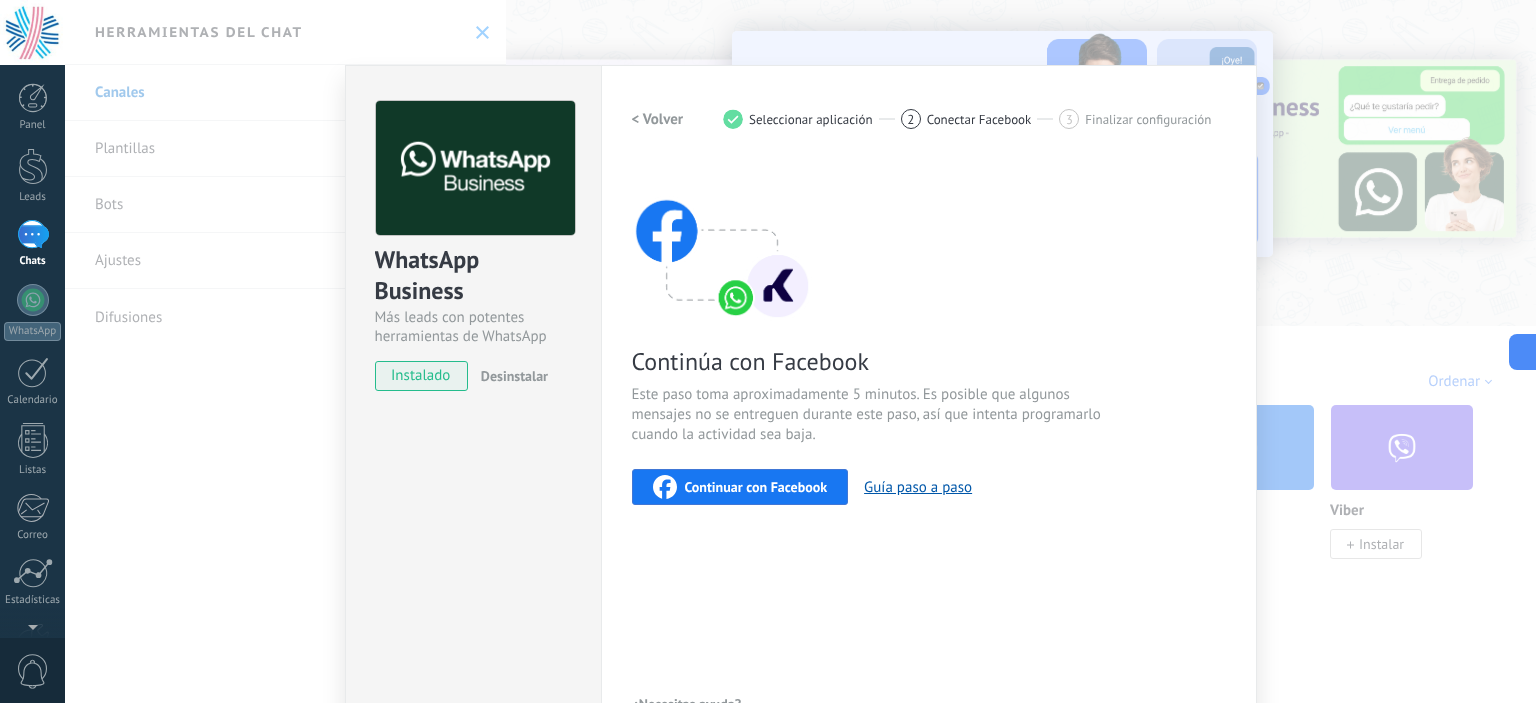 click on "WhatsApp Business Más leads con potentes herramientas de WhatsApp instalado Desinstalar Configuraciones Autorizaciones Esta pestaña registra a los usuarios que han concedido acceso a las integración a esta cuenta. Si deseas remover la posibilidad que un usuario pueda enviar solicitudes a la cuenta en nombre de esta integración, puedes revocar el acceso. Si el acceso a todos los usuarios es revocado, la integración dejará de funcionar. Esta aplicacion está instalada, pero nadie le ha dado acceso aun. WhatsApp Cloud API más _:  Guardar < Volver 1 Seleccionar aplicación 2 Conectar Facebook  3 Finalizar configuración Continúa con Facebook Este paso toma aproximadamente 5 minutos. Es posible que algunos mensajes no se entreguen durante este paso, así que intenta programarlo cuando la actividad sea baja. Continuar con Facebook Guía paso a paso ¿Necesitas ayuda?" at bounding box center (800, 351) 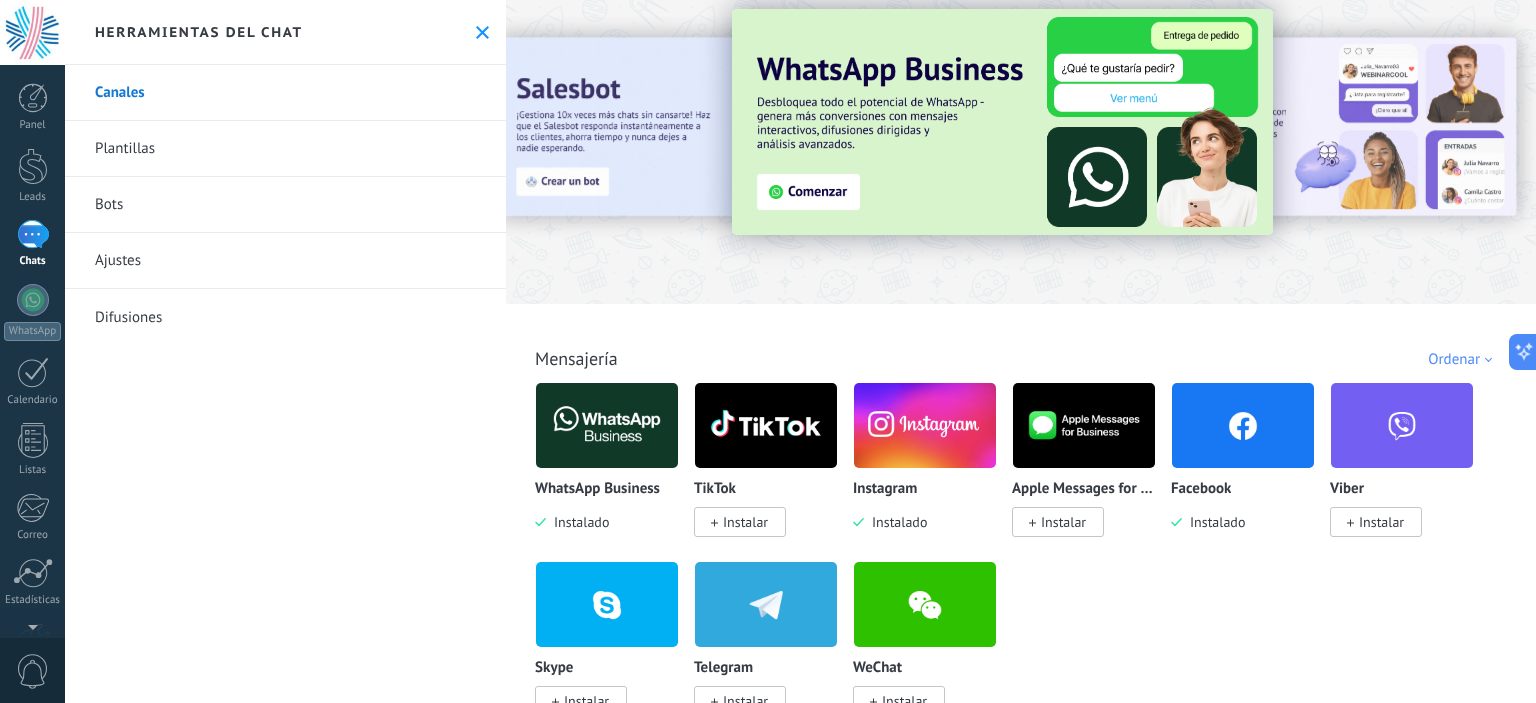 scroll, scrollTop: 0, scrollLeft: 0, axis: both 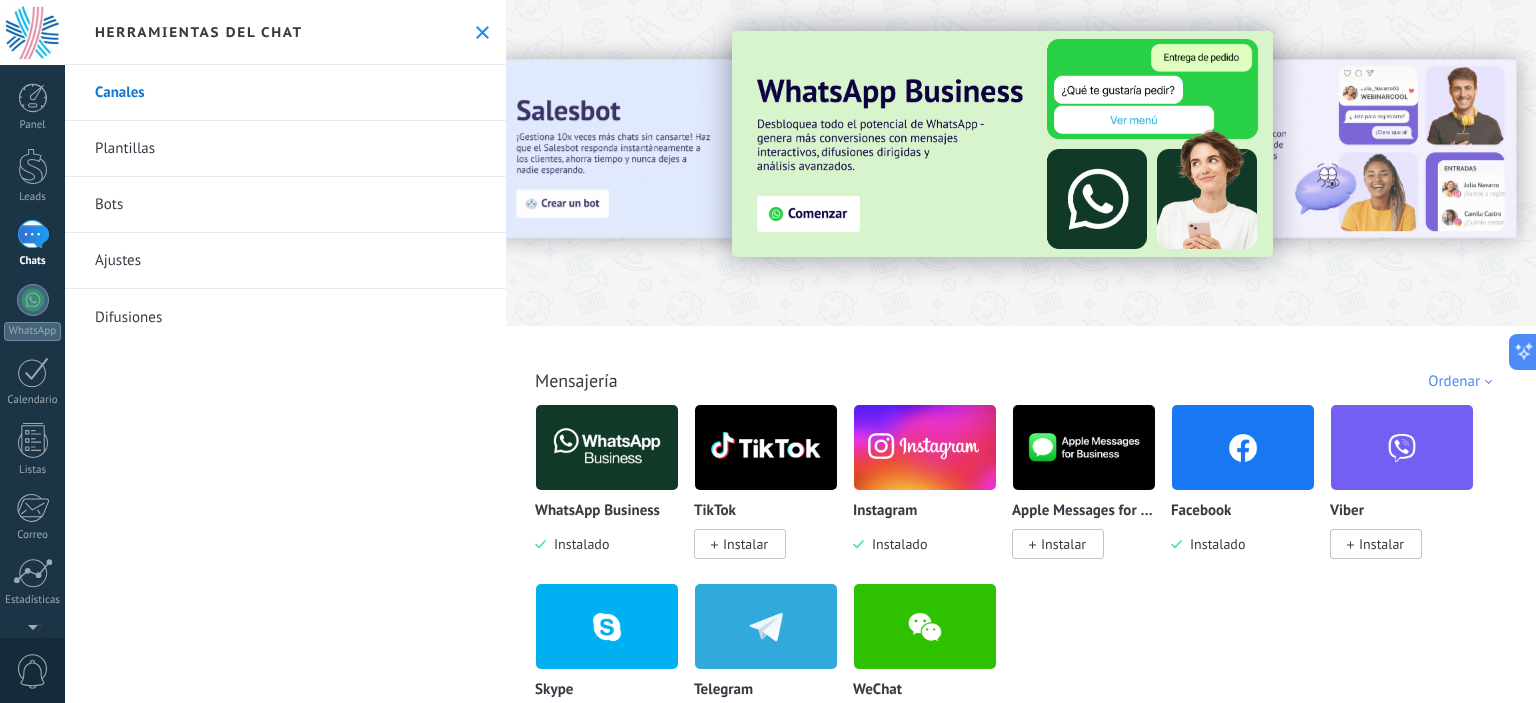 click on "Bots" at bounding box center (285, 205) 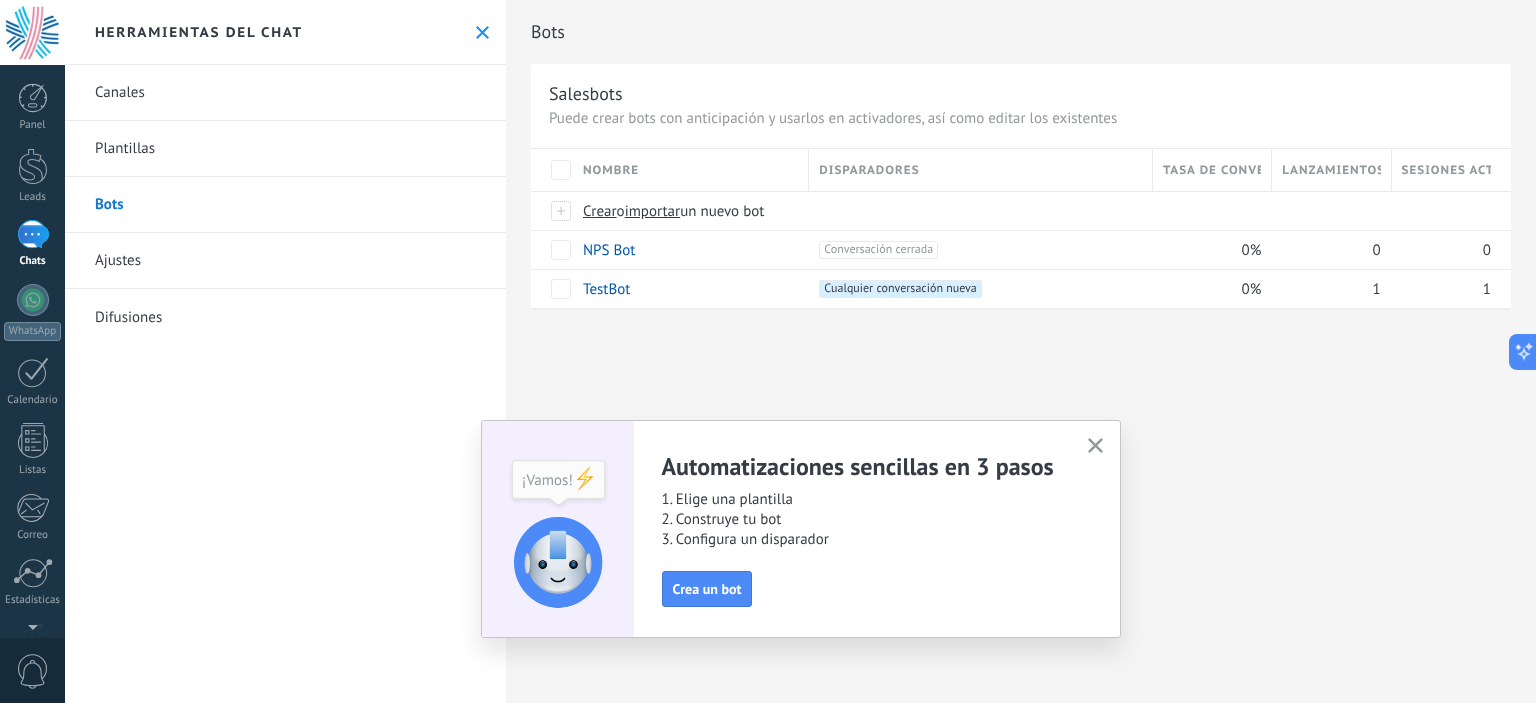 click on "Ajustes" at bounding box center [285, 261] 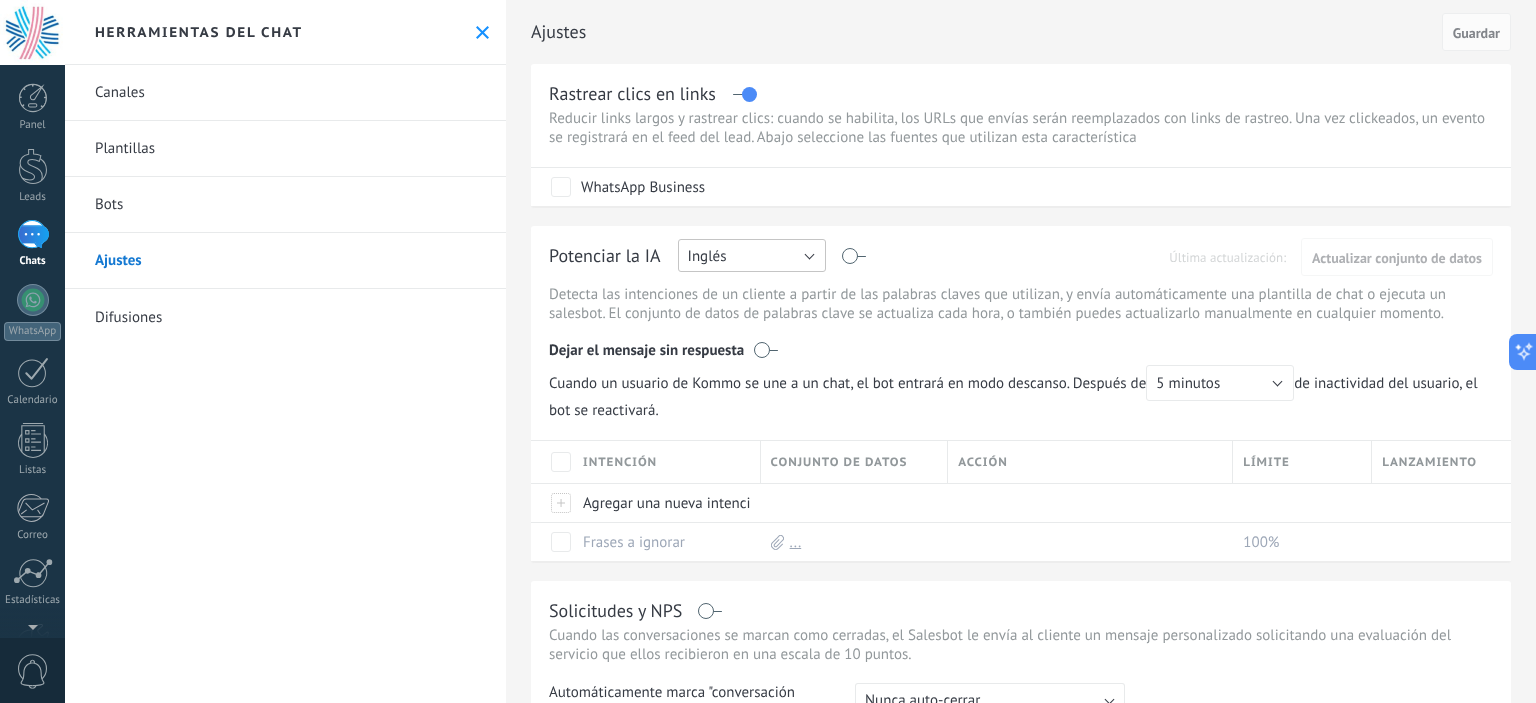 click on "Inglés" at bounding box center [752, 255] 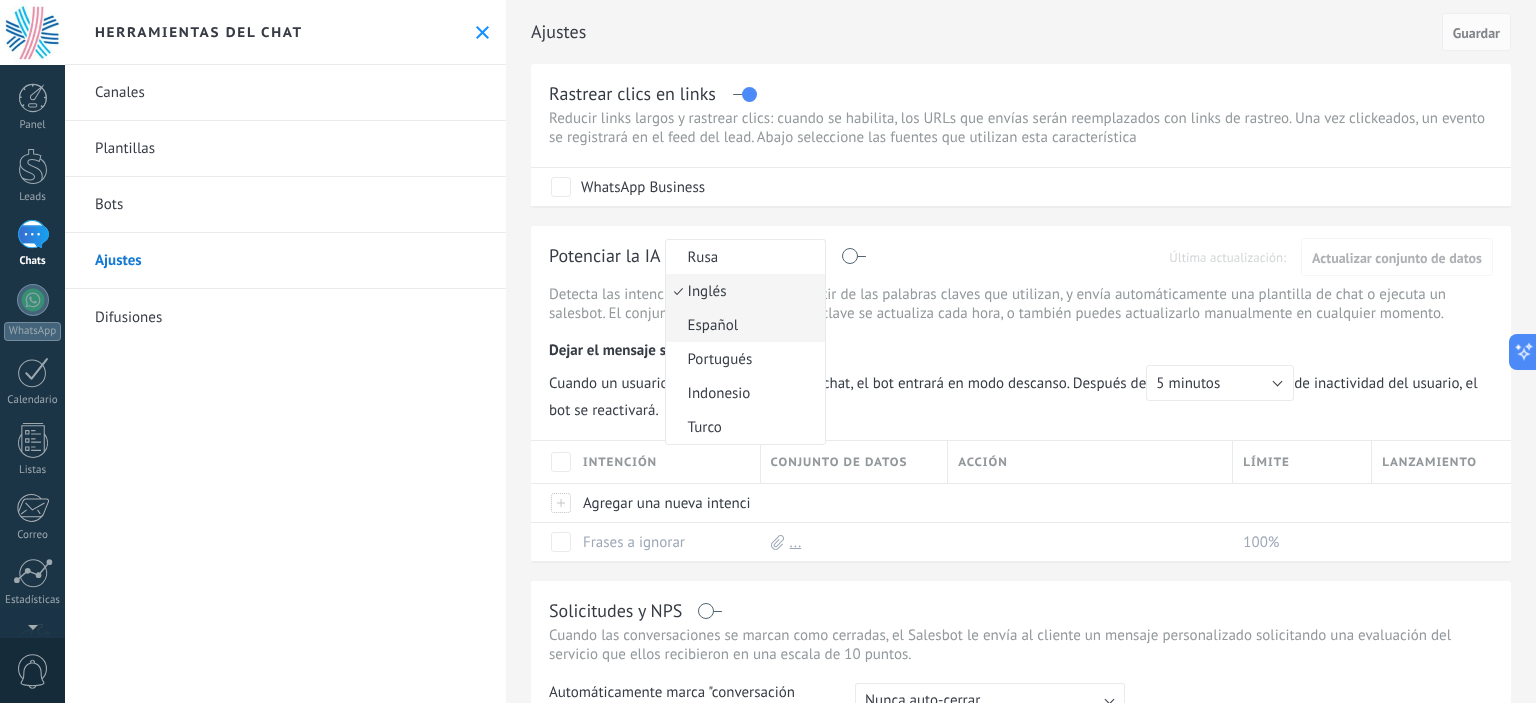 click on "Español" at bounding box center (742, 325) 